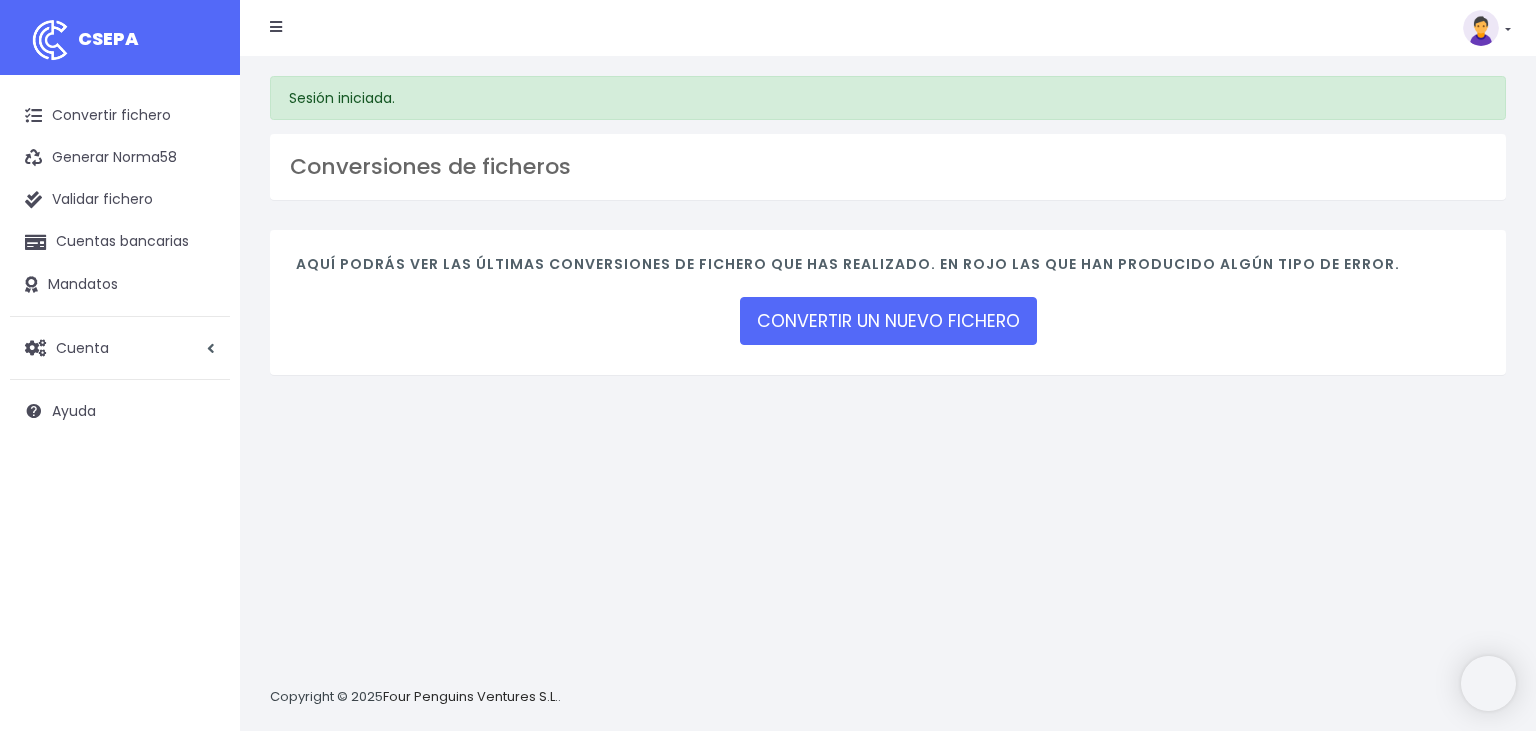 scroll, scrollTop: 0, scrollLeft: 0, axis: both 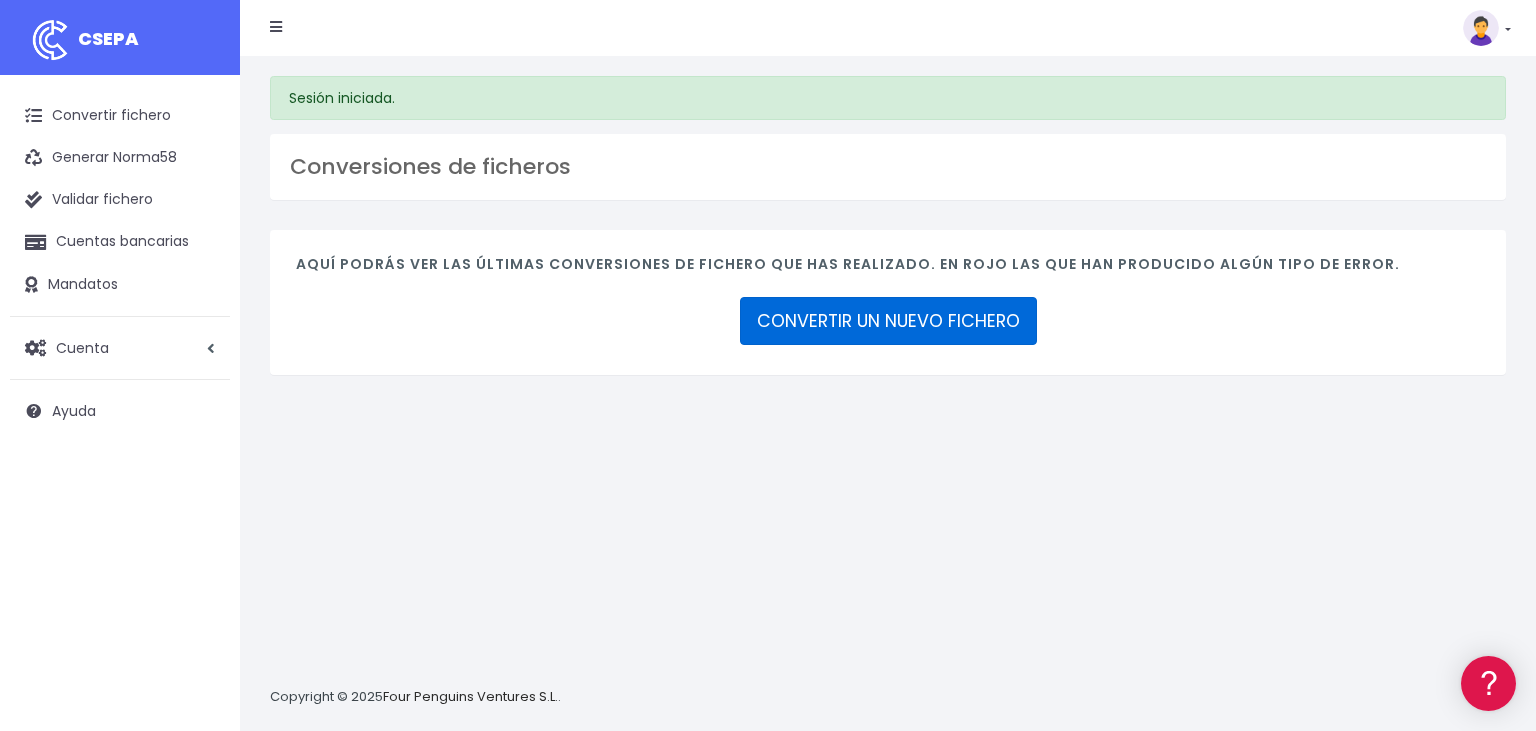 click on "CONVERTIR UN NUEVO FICHERO" at bounding box center [888, 321] 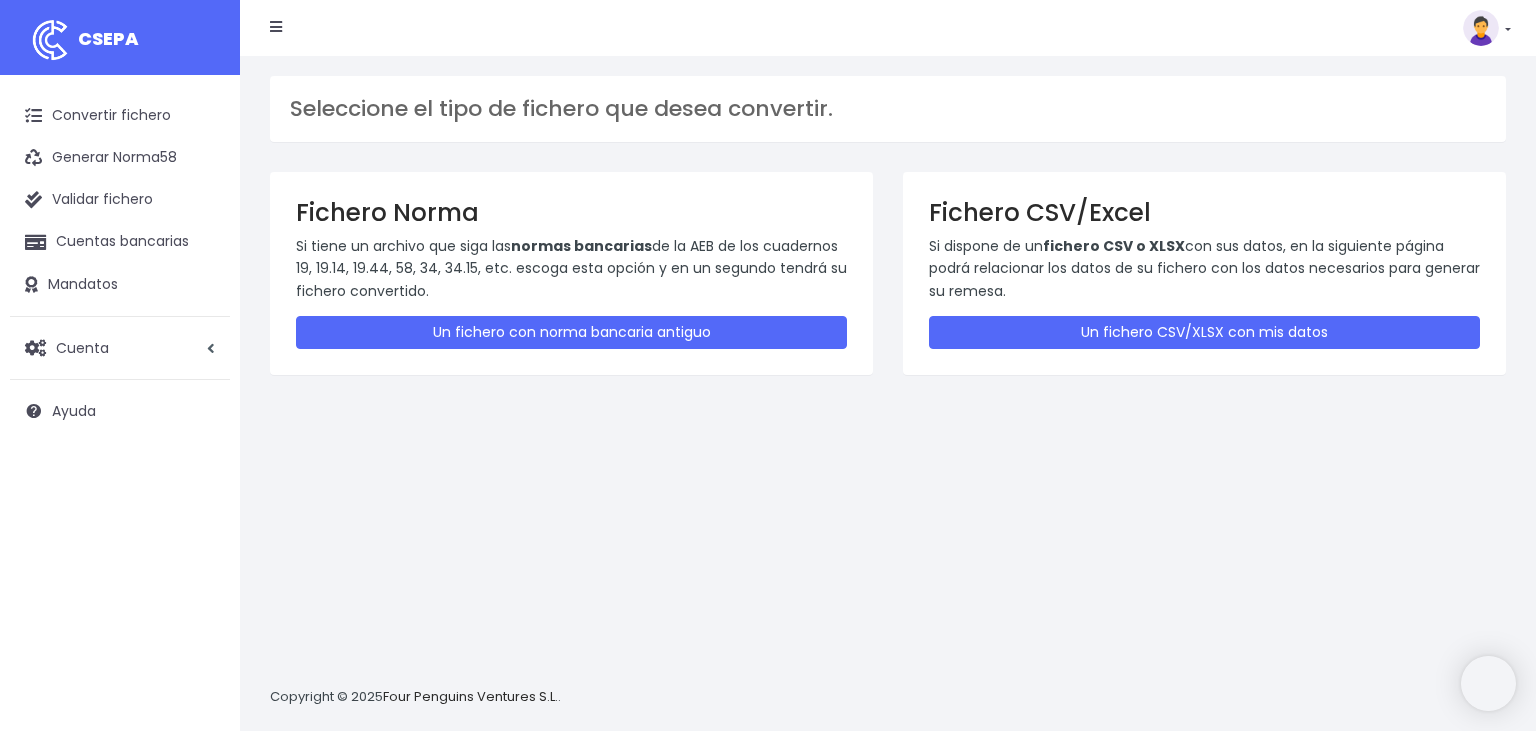 scroll, scrollTop: 0, scrollLeft: 0, axis: both 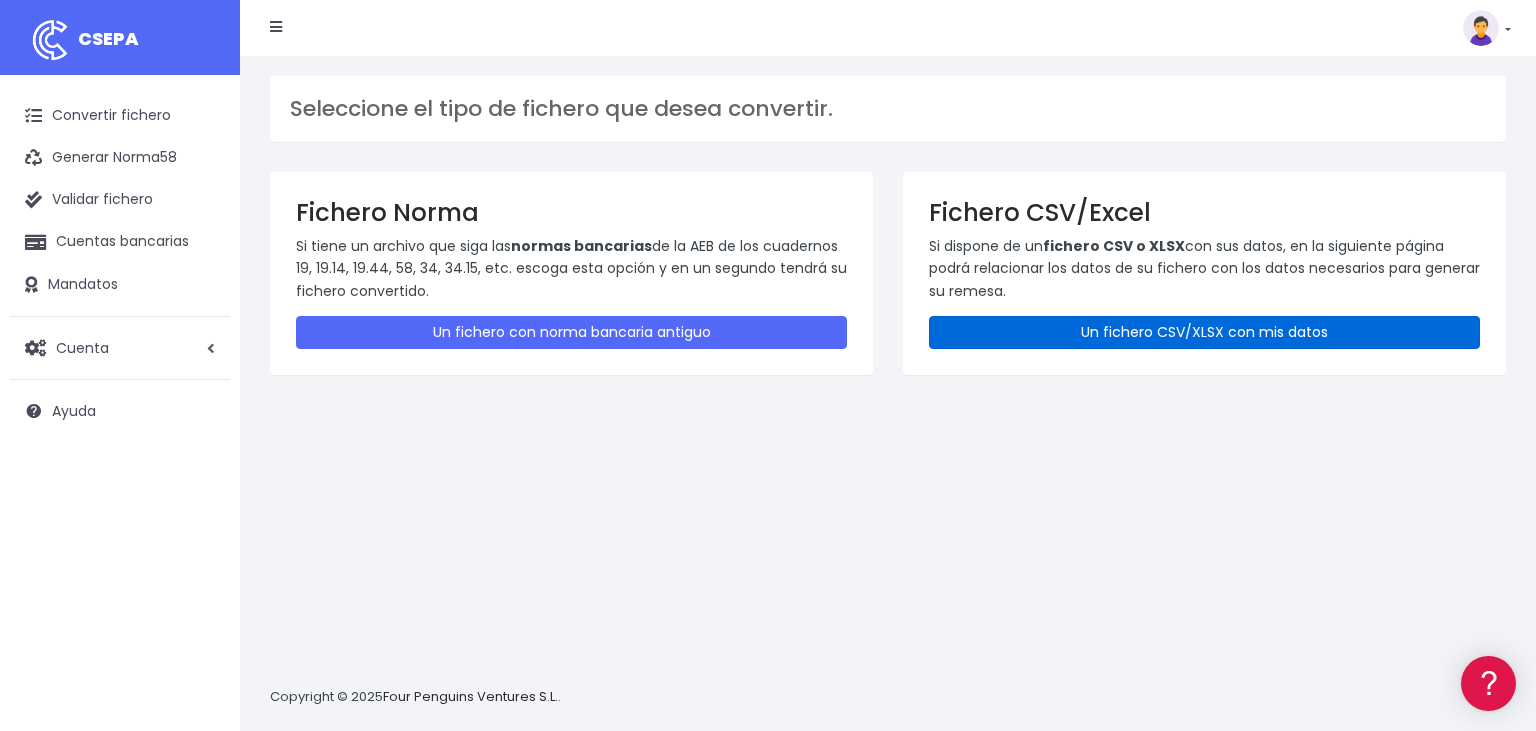 click on "Un fichero CSV/XLSX con mis datos" at bounding box center (1204, 332) 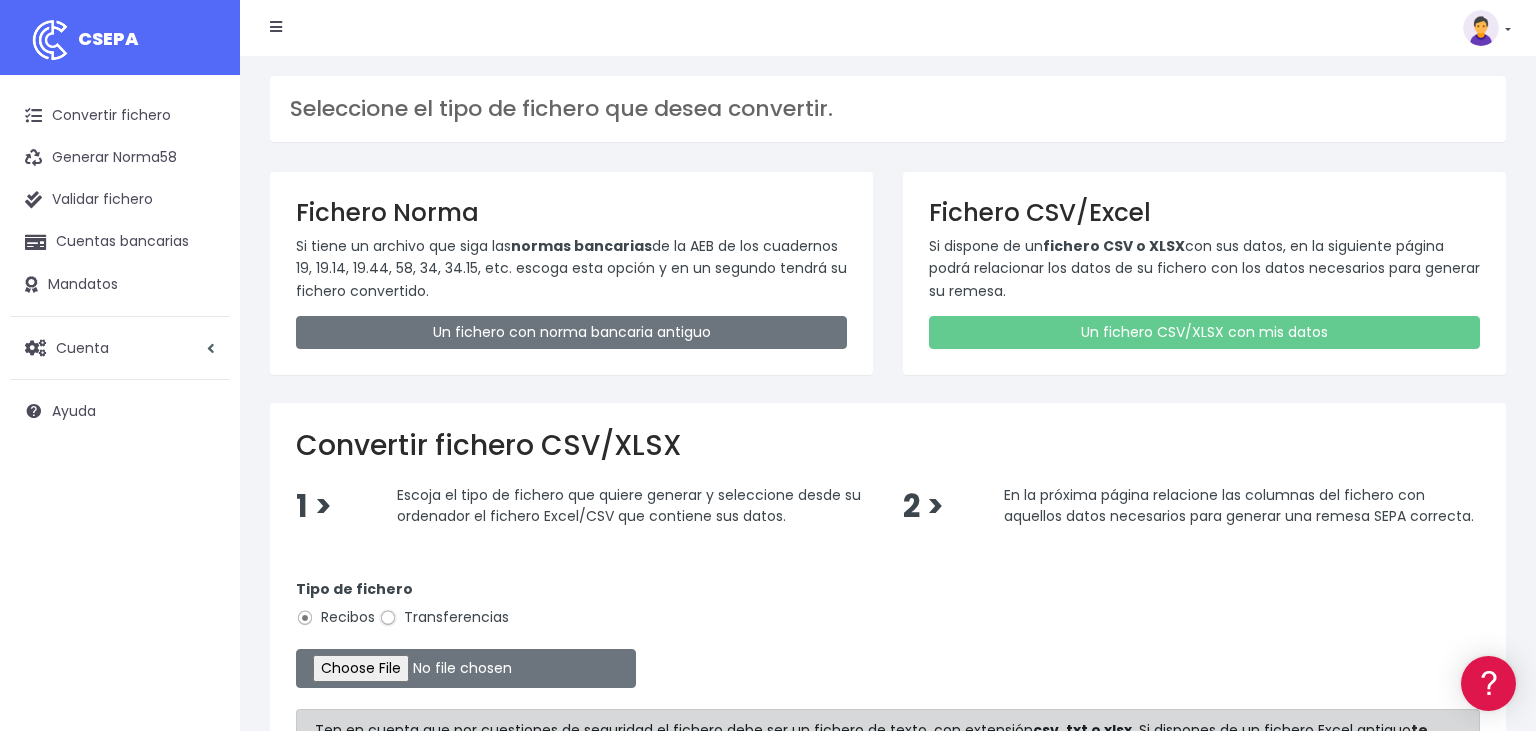 click on "Transferencias" at bounding box center (388, 618) 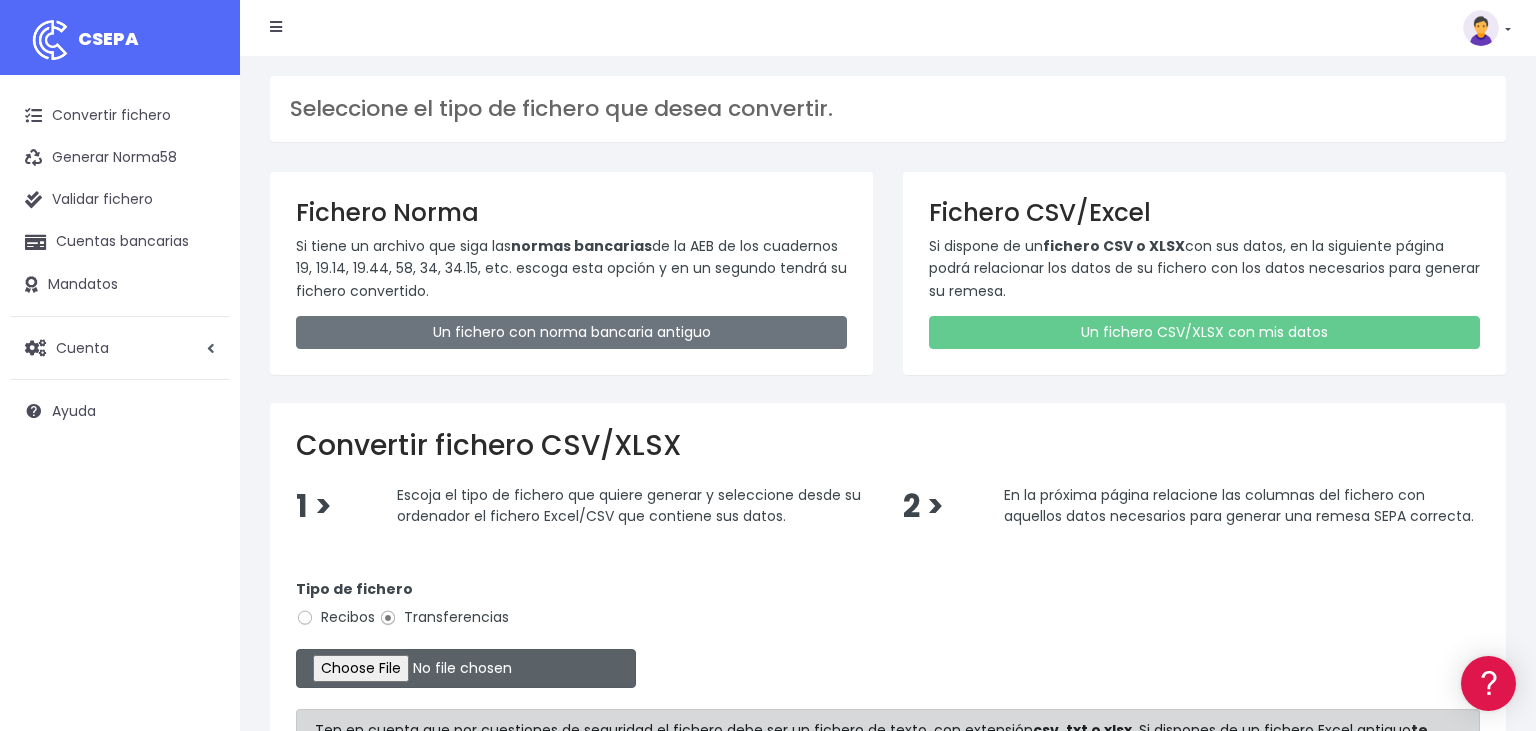 click at bounding box center (466, 668) 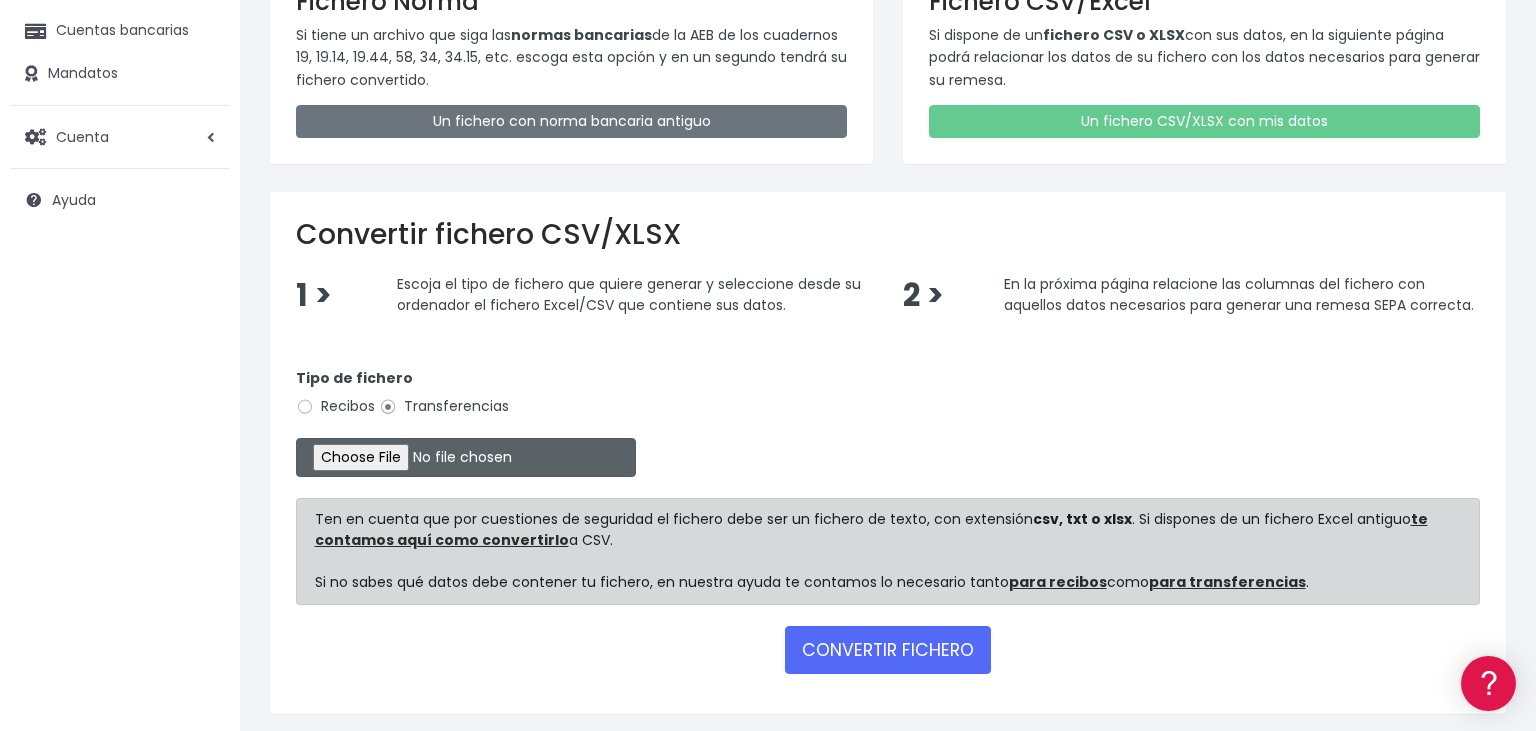 scroll, scrollTop: 274, scrollLeft: 0, axis: vertical 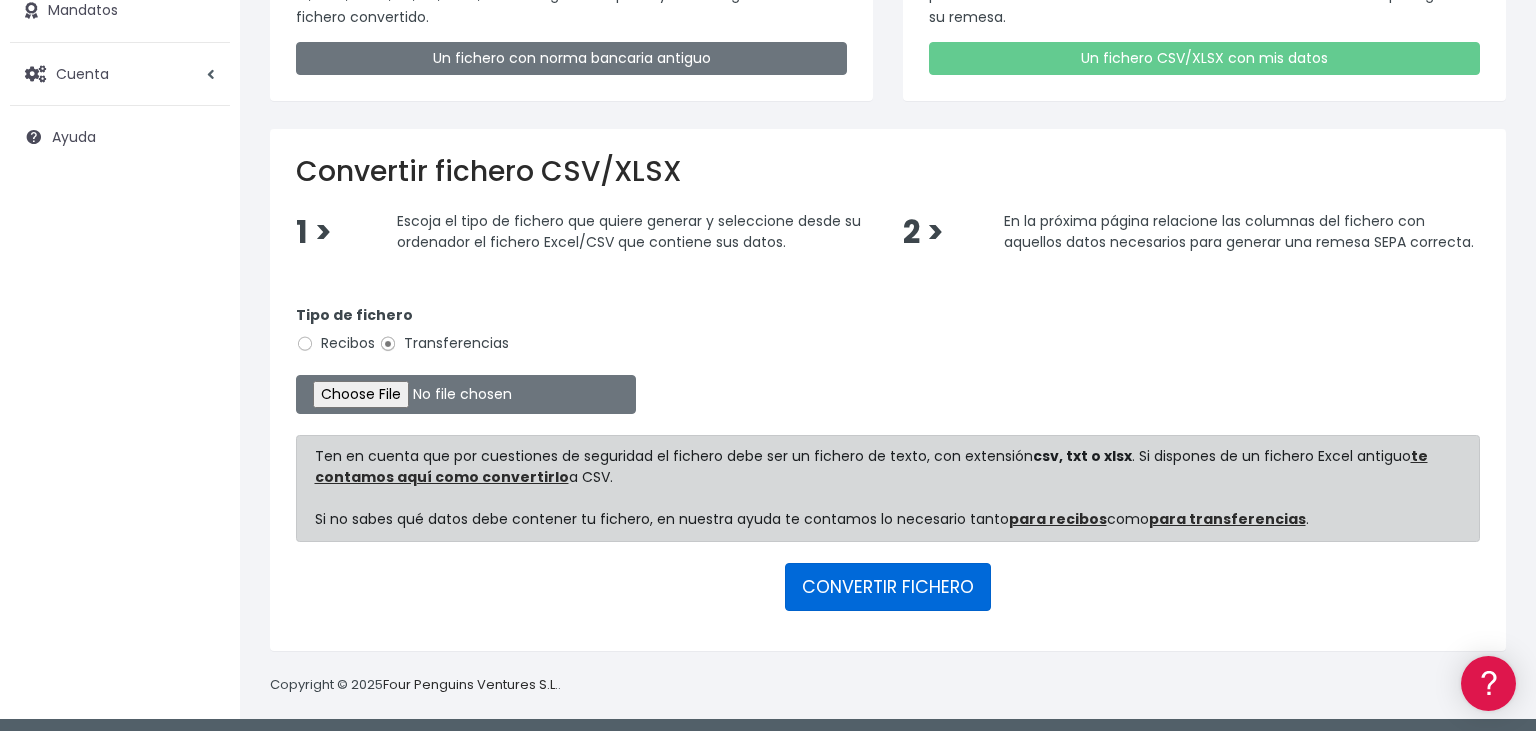 click on "CONVERTIR FICHERO" at bounding box center [888, 587] 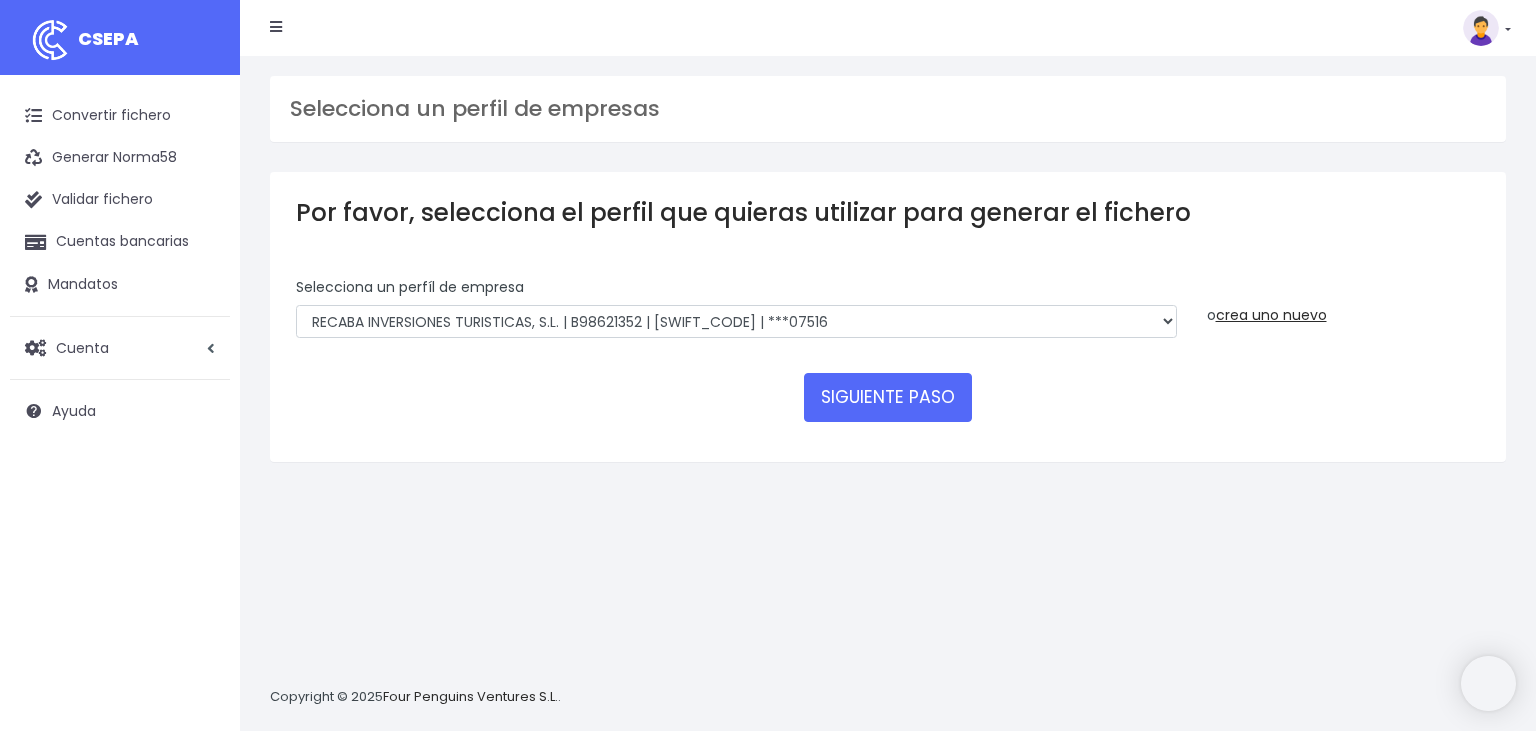 scroll, scrollTop: 0, scrollLeft: 0, axis: both 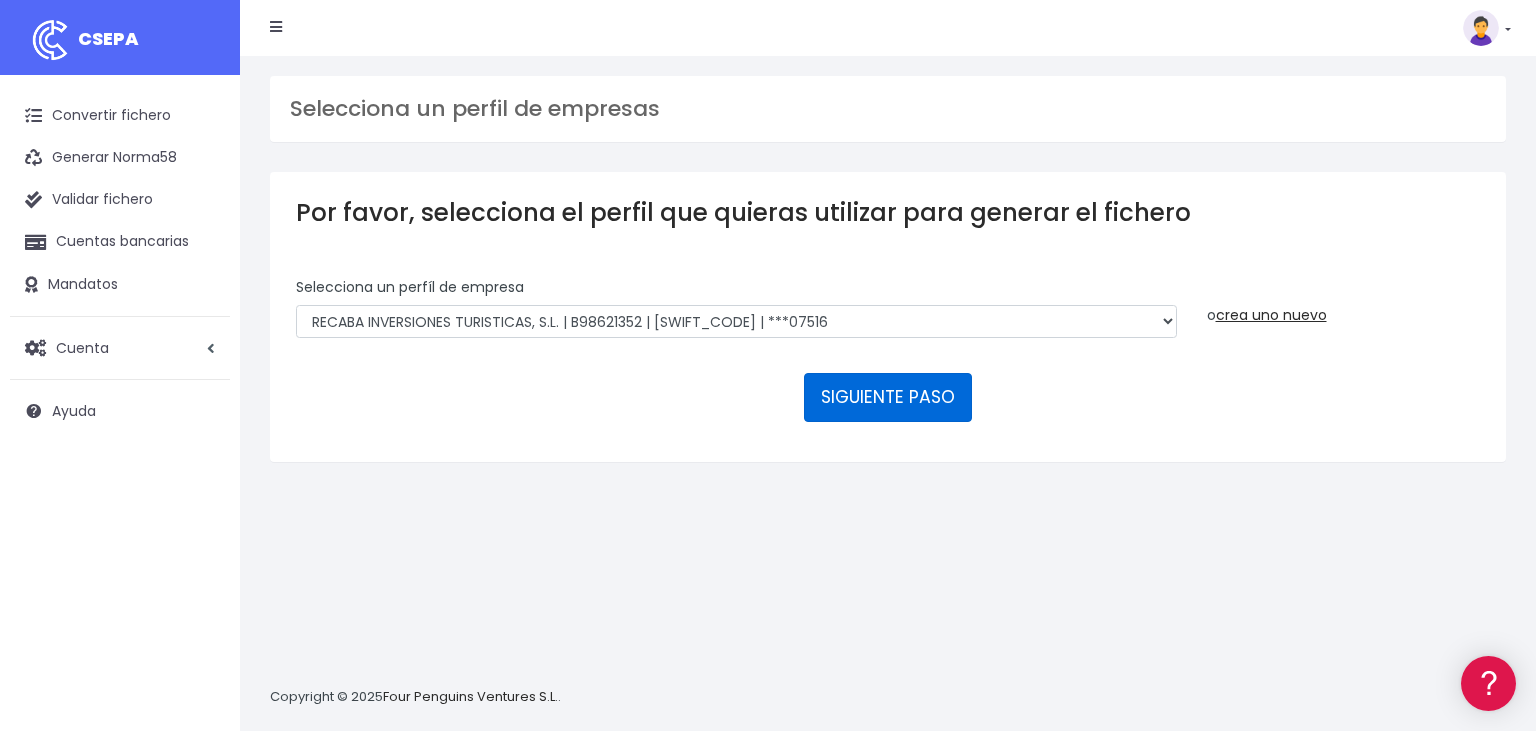 click on "SIGUIENTE PASO" at bounding box center [888, 397] 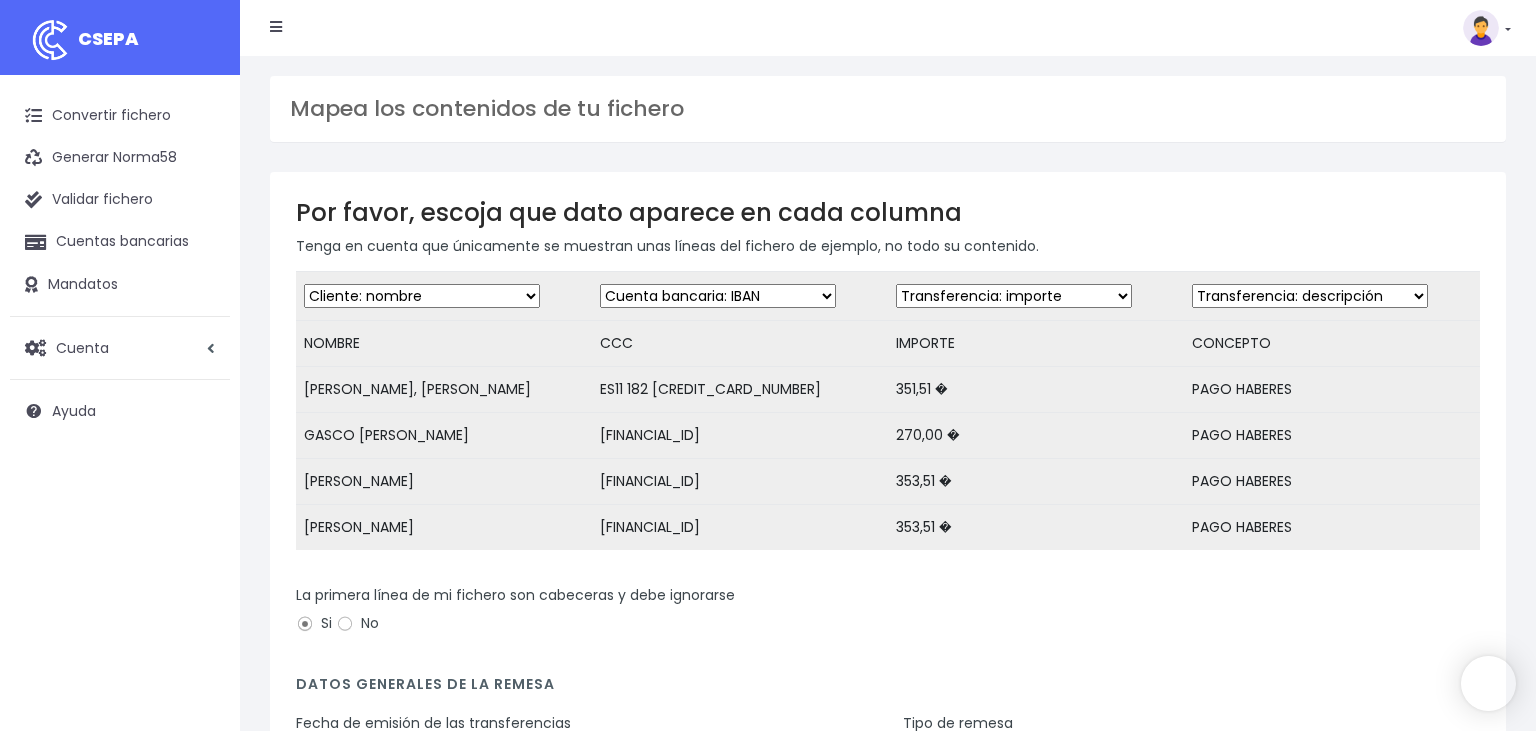 scroll, scrollTop: 0, scrollLeft: 0, axis: both 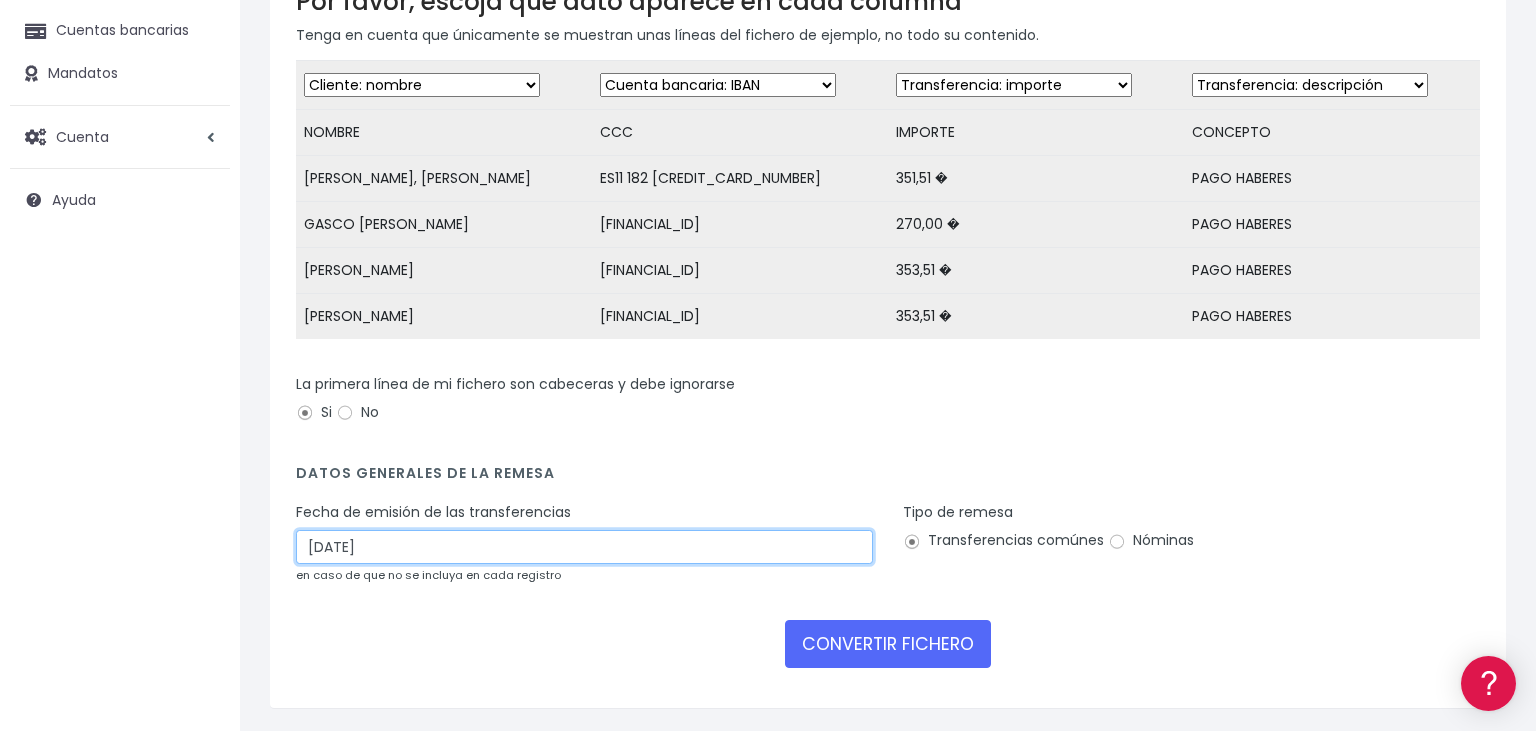click on "09/07/2025" at bounding box center (584, 547) 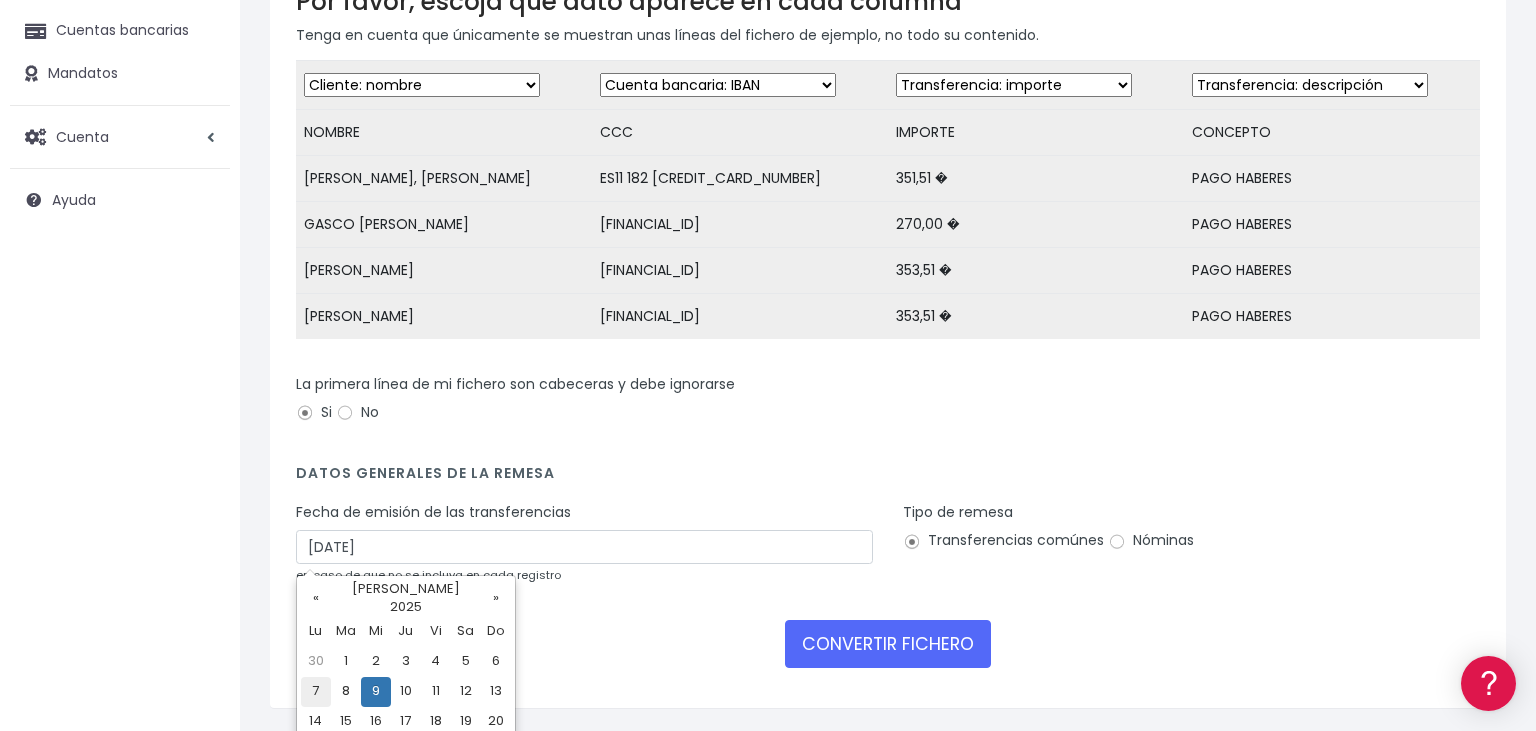 click on "7" at bounding box center (316, 692) 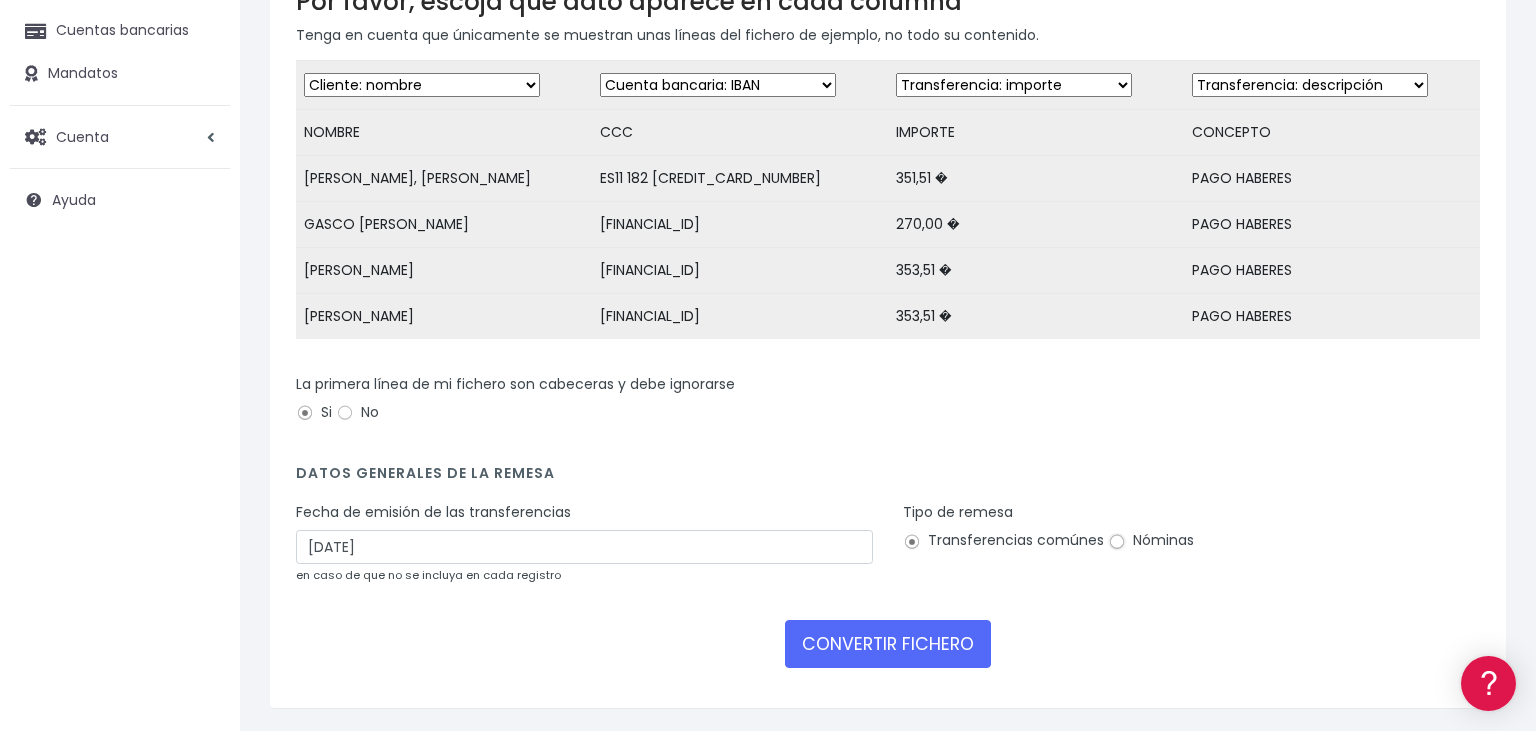 click on "Nóminas" at bounding box center (1117, 542) 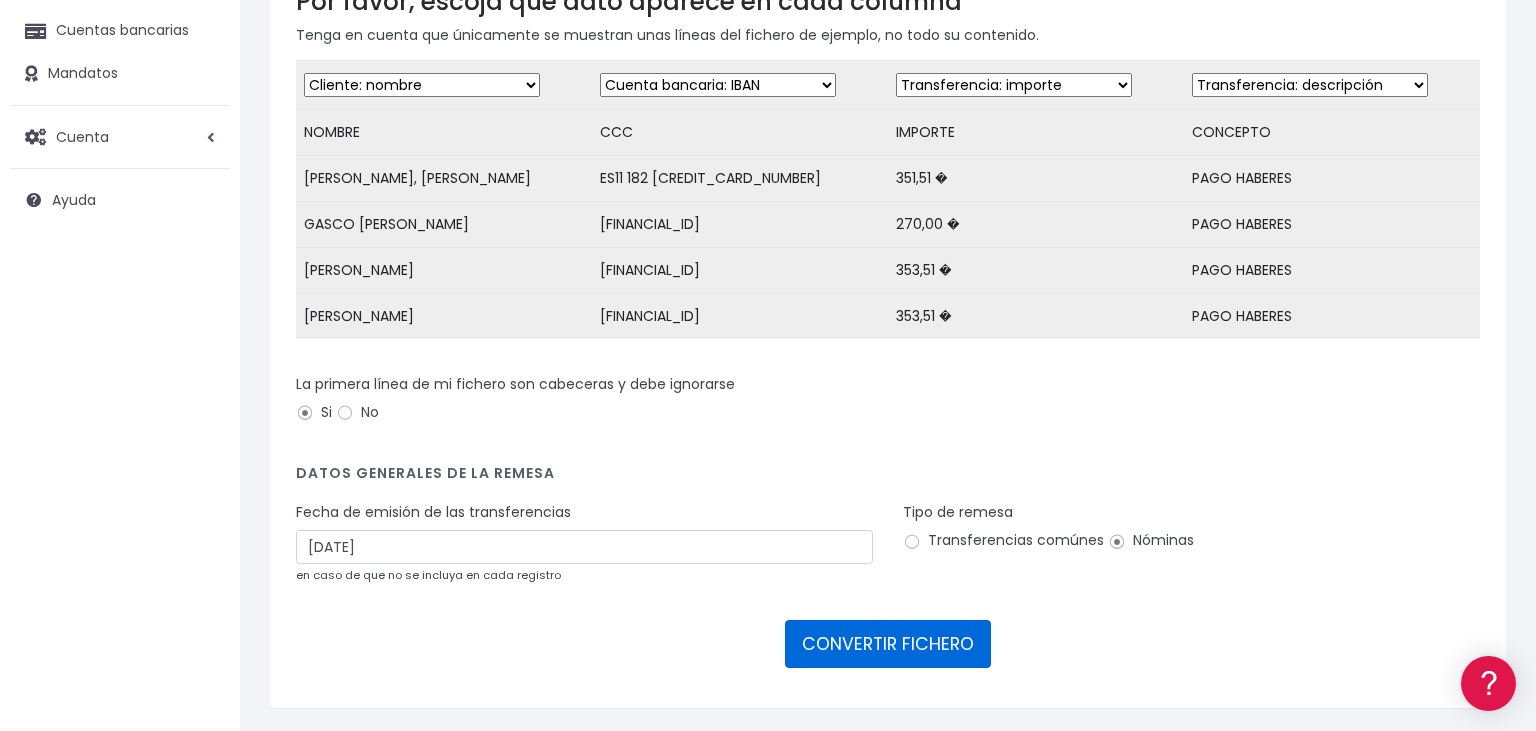 click on "CONVERTIR FICHERO" at bounding box center (888, 644) 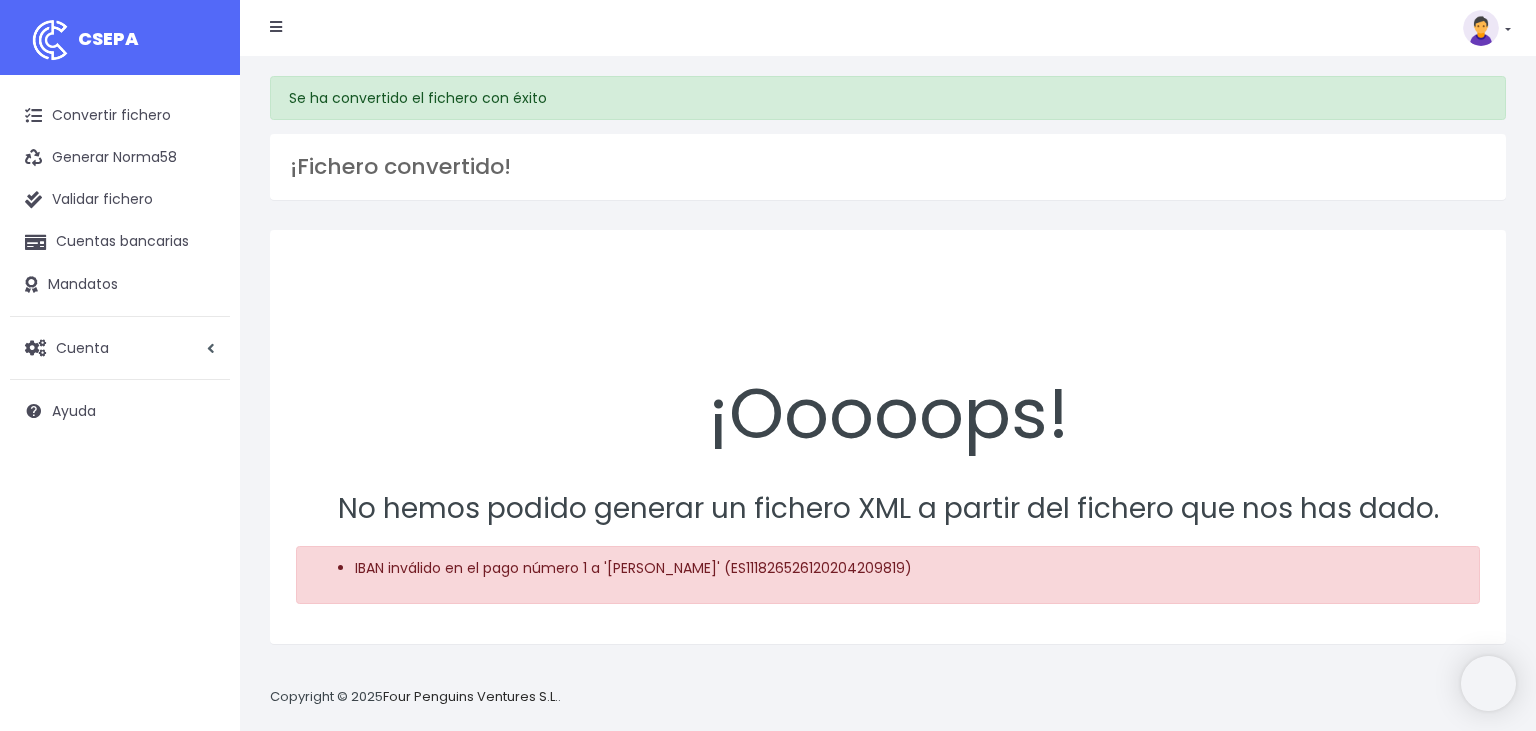 scroll, scrollTop: 0, scrollLeft: 0, axis: both 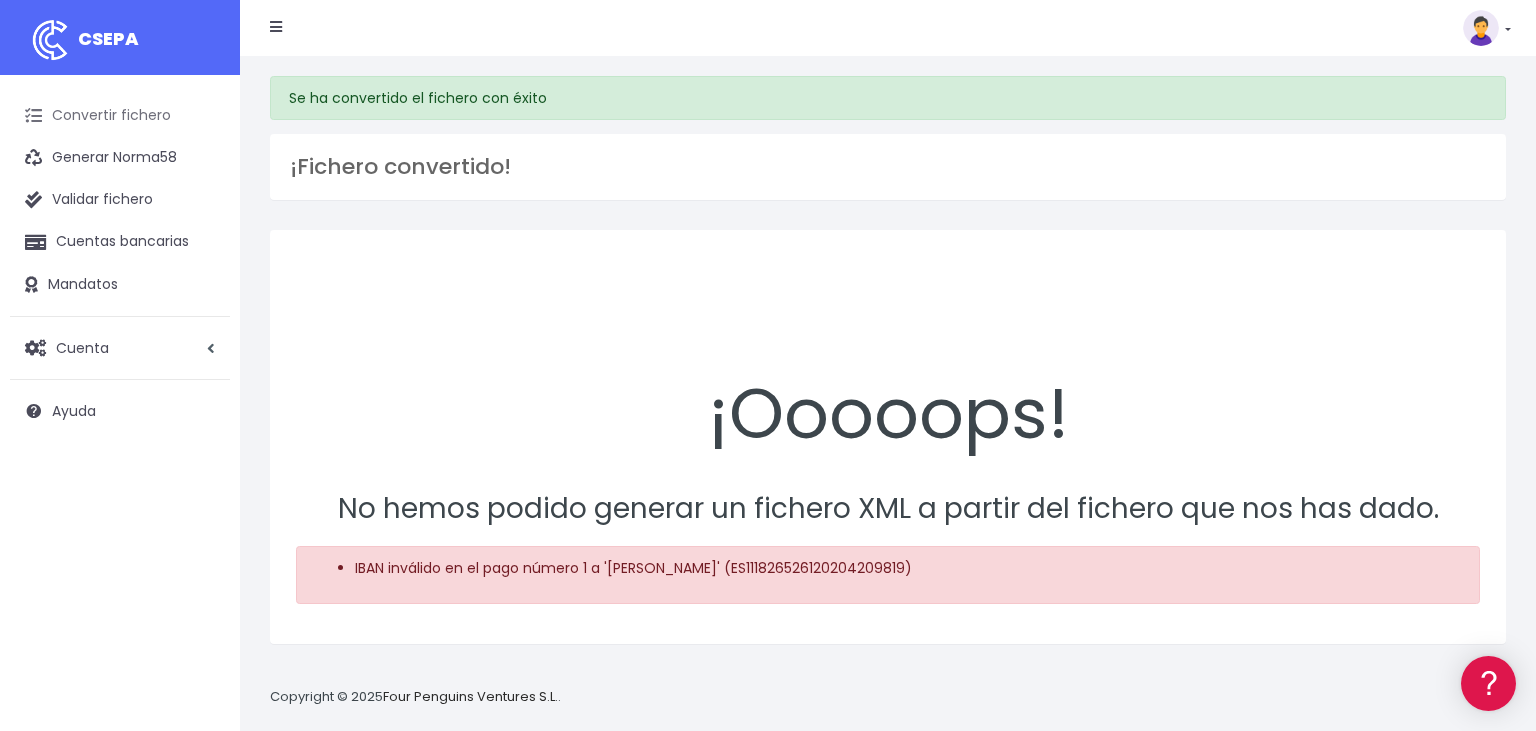 click on "Convertir fichero" at bounding box center (120, 116) 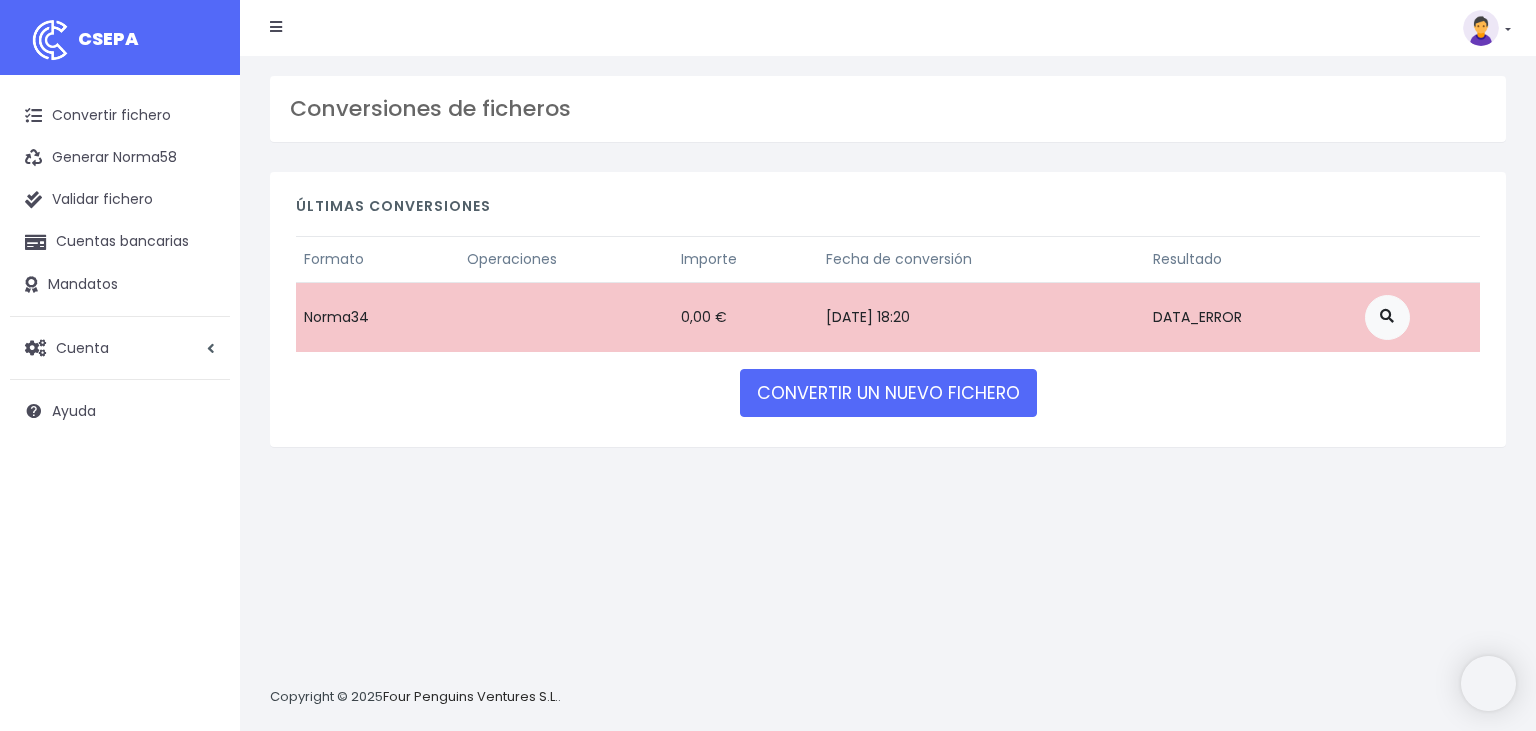 scroll, scrollTop: 0, scrollLeft: 0, axis: both 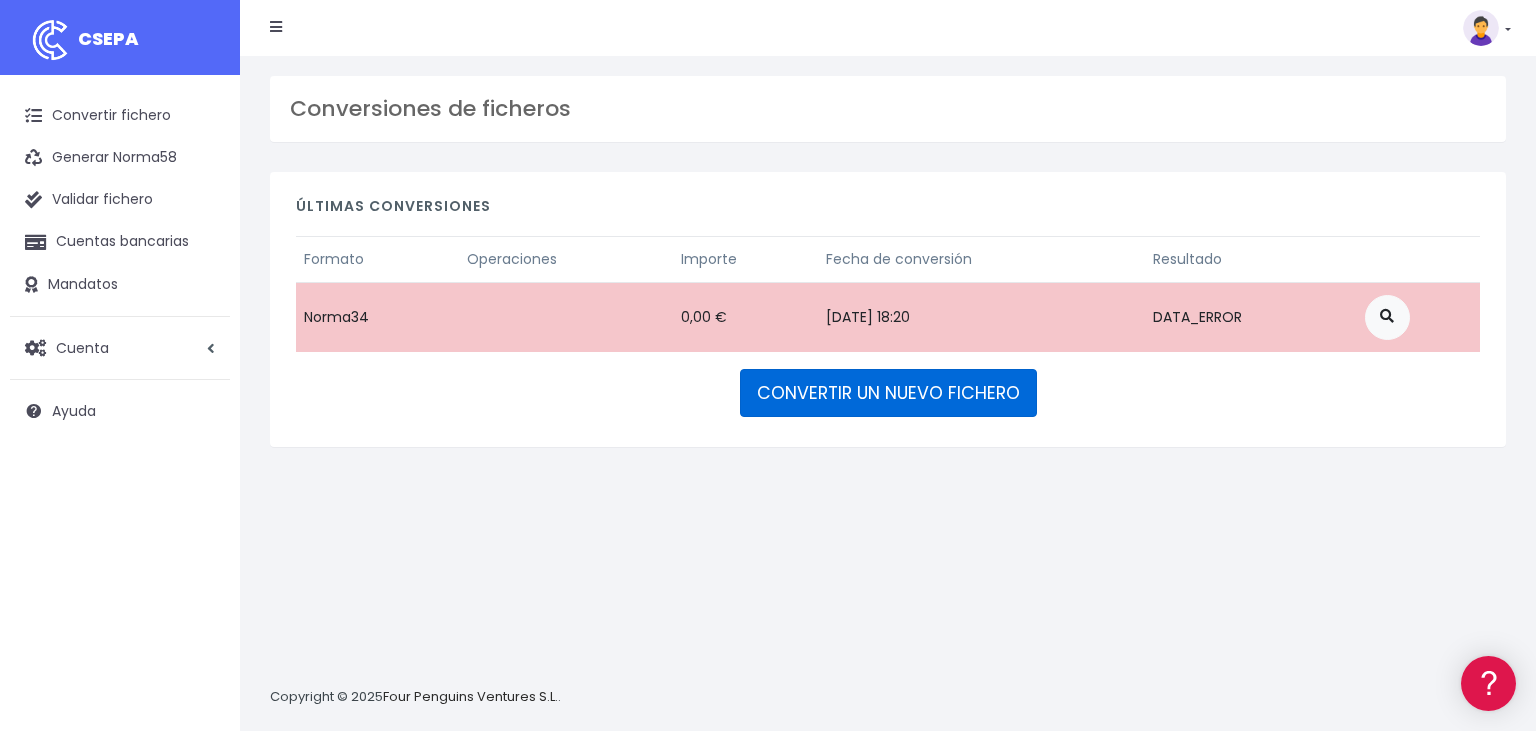 click on "CONVERTIR UN NUEVO FICHERO" at bounding box center (888, 393) 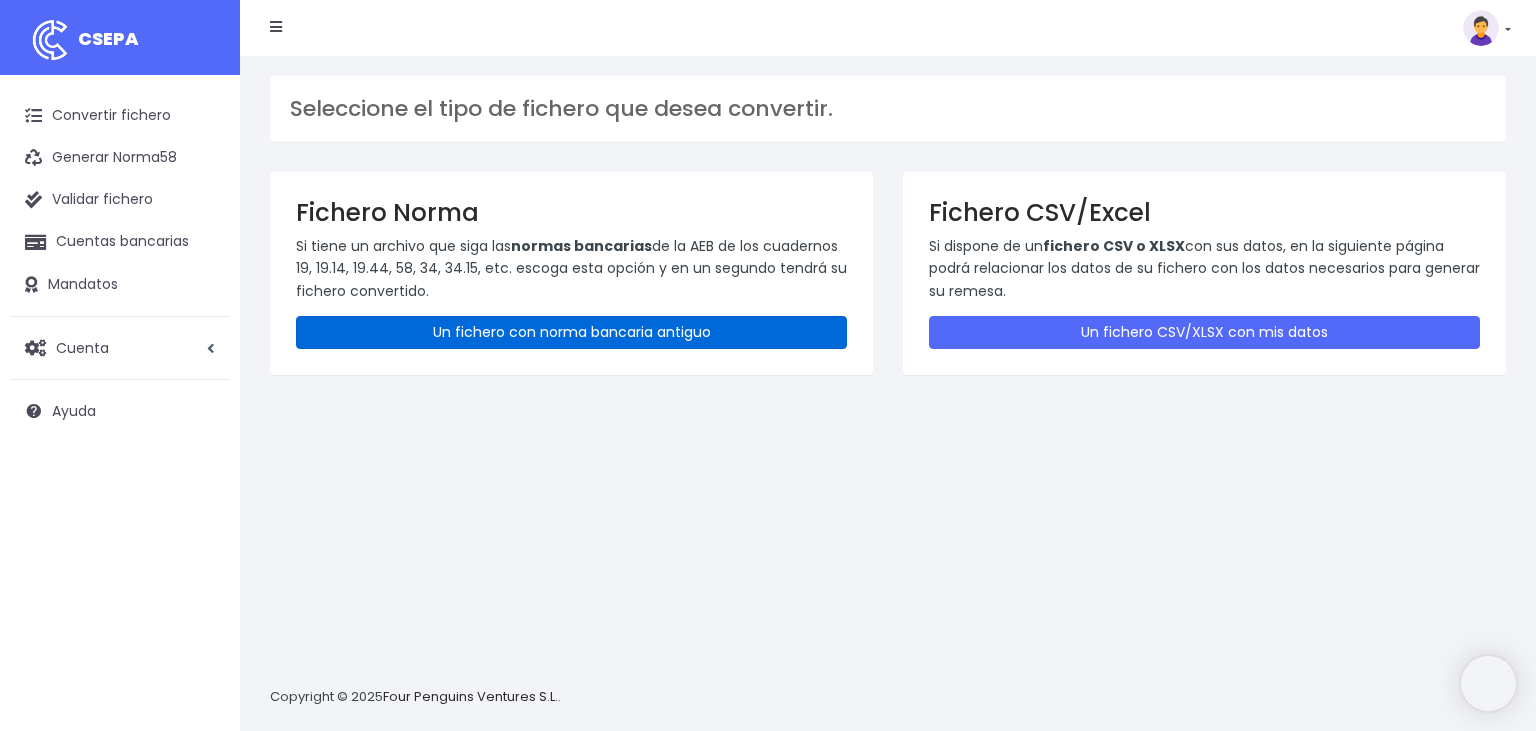 scroll, scrollTop: 0, scrollLeft: 0, axis: both 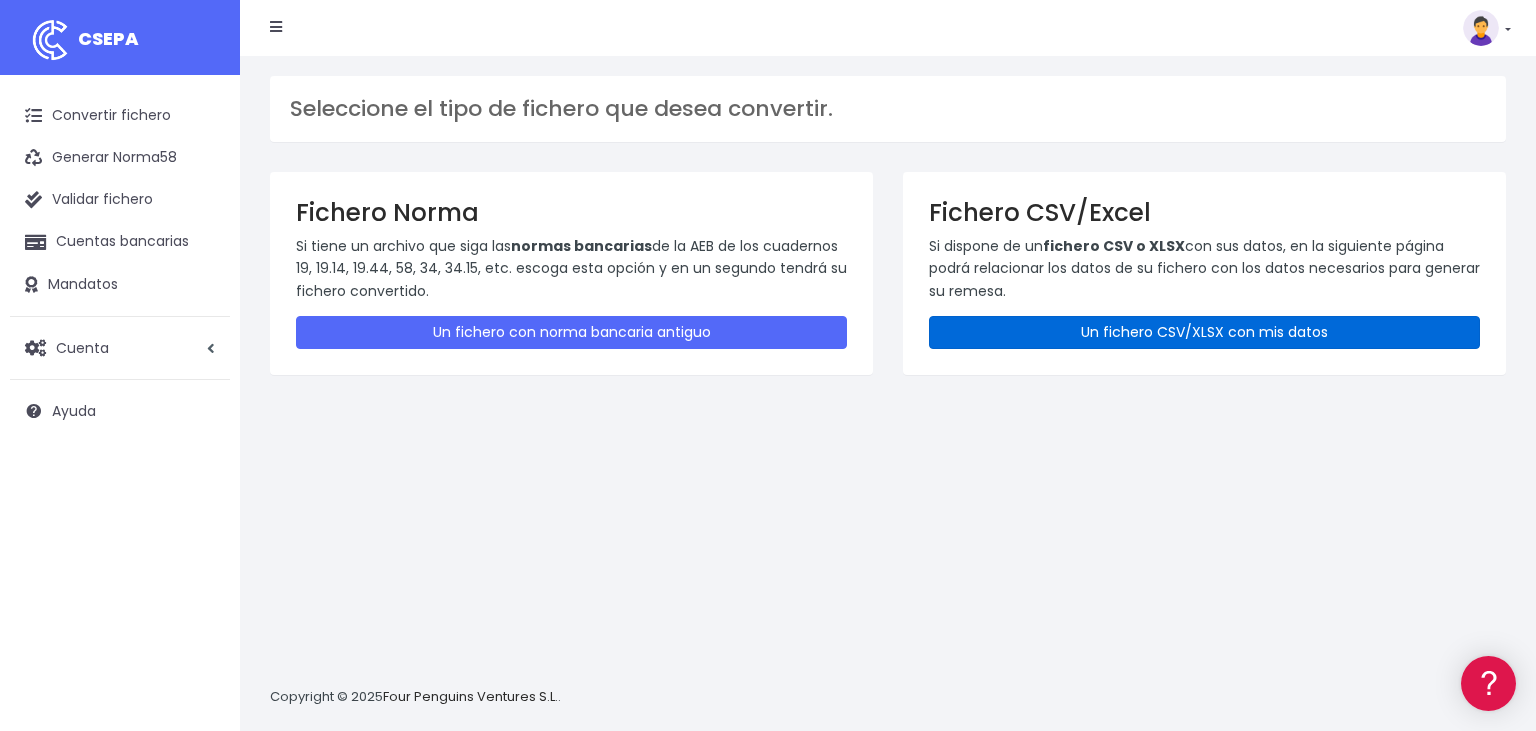 click on "Un fichero CSV/XLSX con mis datos" at bounding box center (1204, 332) 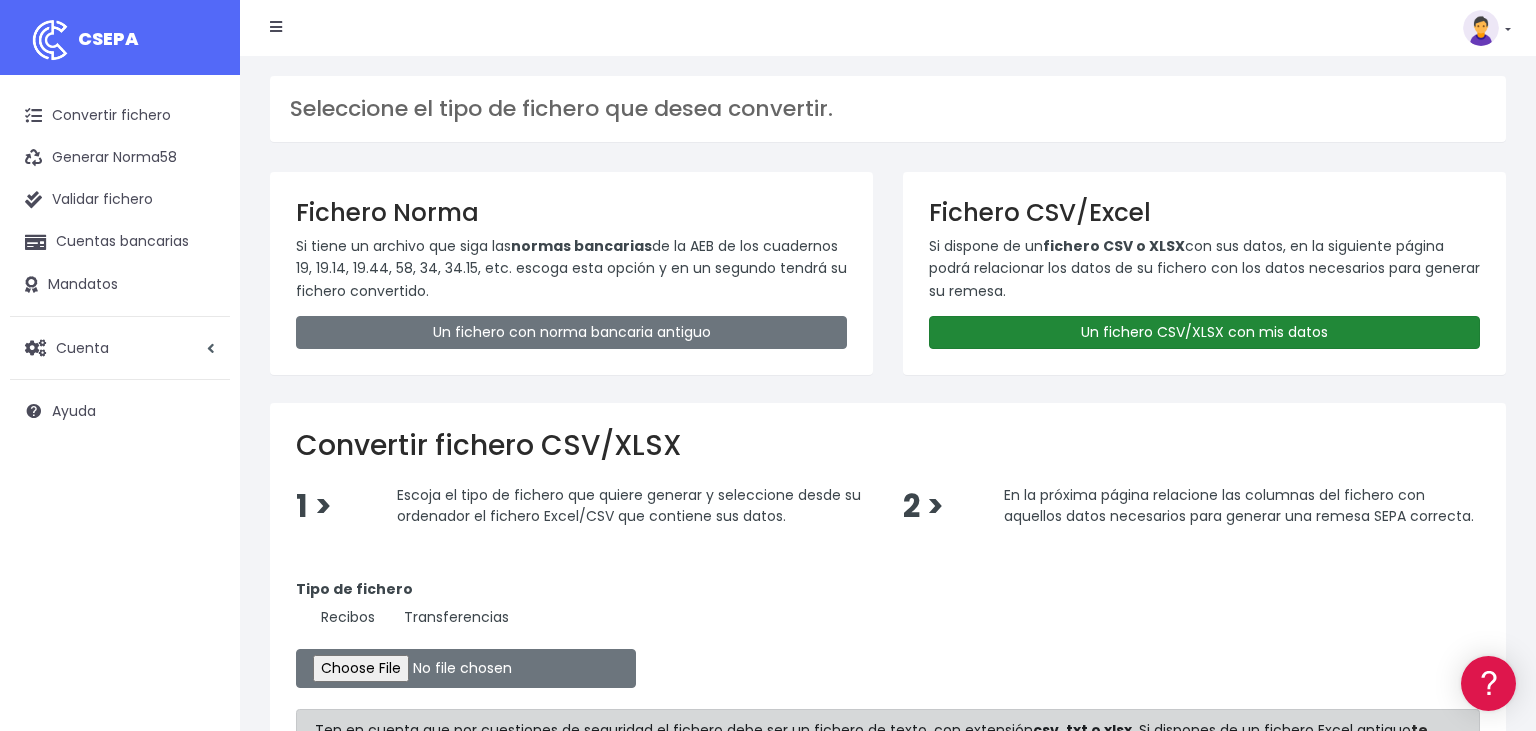 scroll, scrollTop: 0, scrollLeft: 0, axis: both 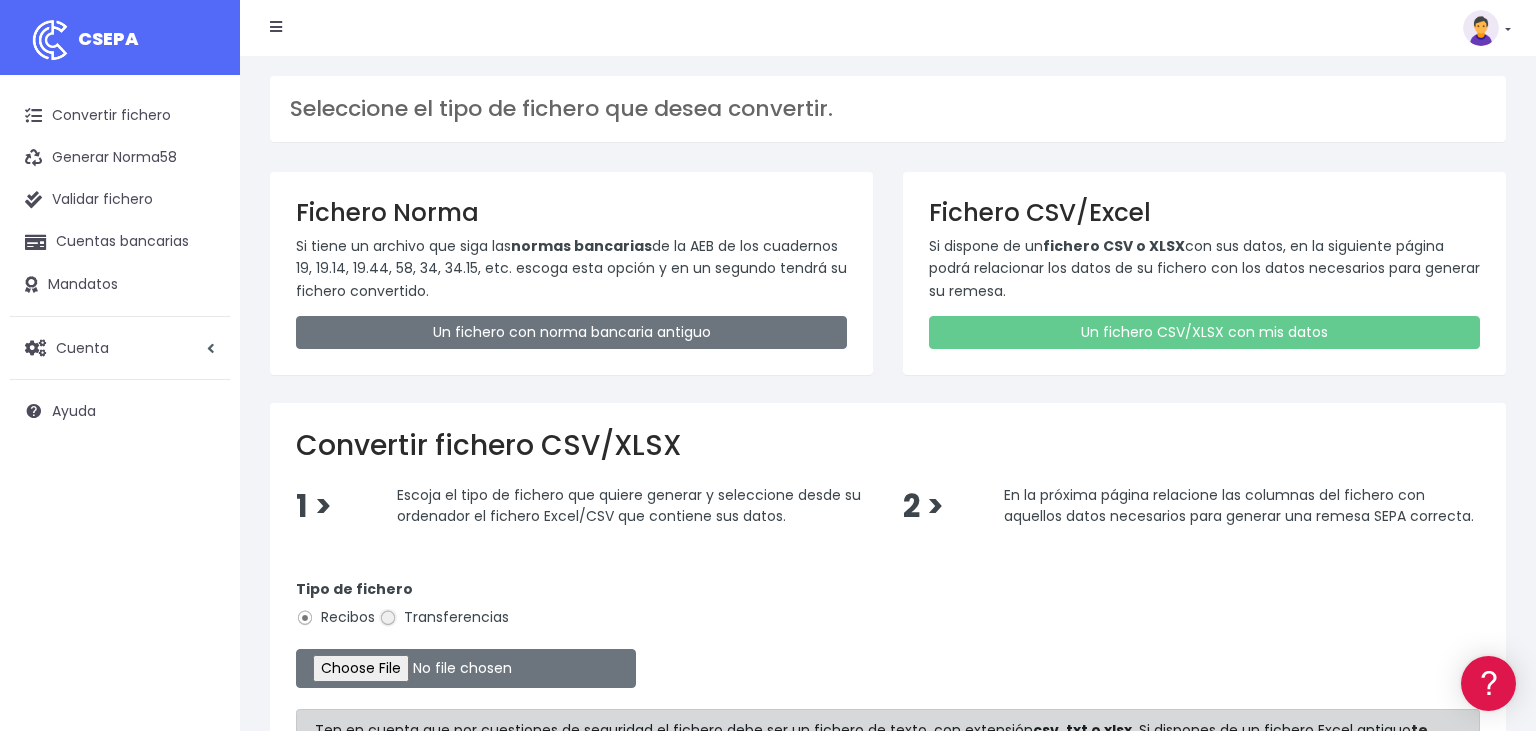 click on "Transferencias" at bounding box center (388, 618) 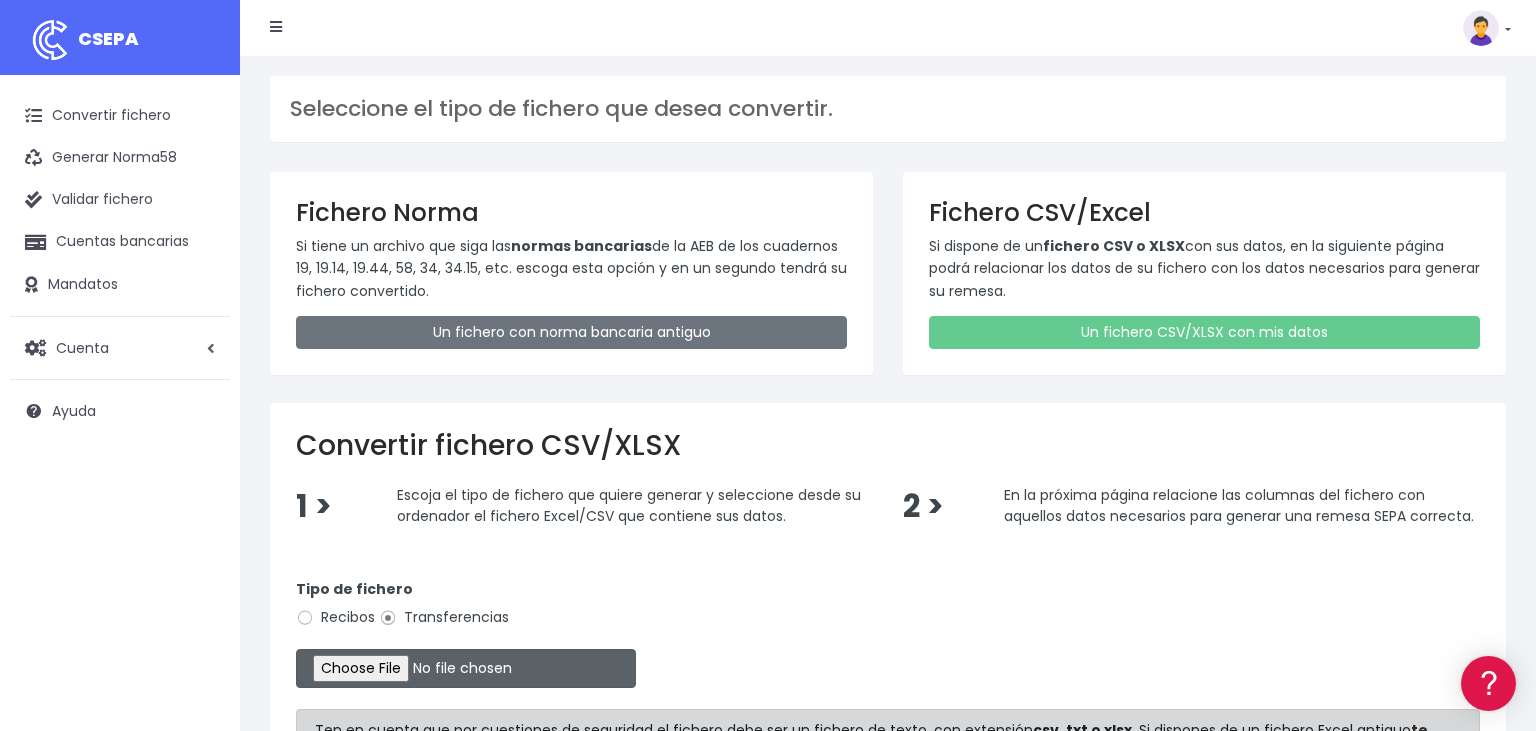 click at bounding box center (466, 668) 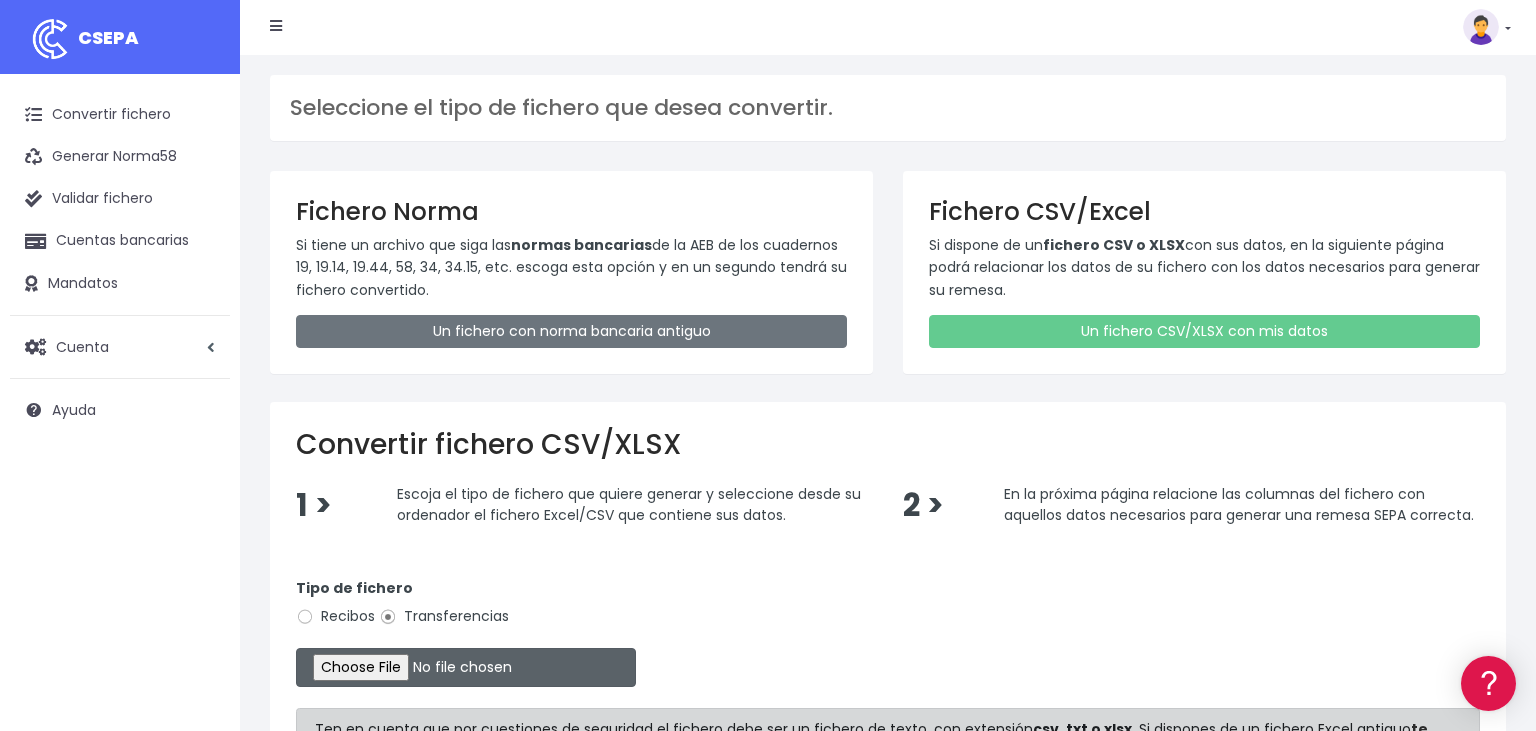 scroll, scrollTop: 274, scrollLeft: 0, axis: vertical 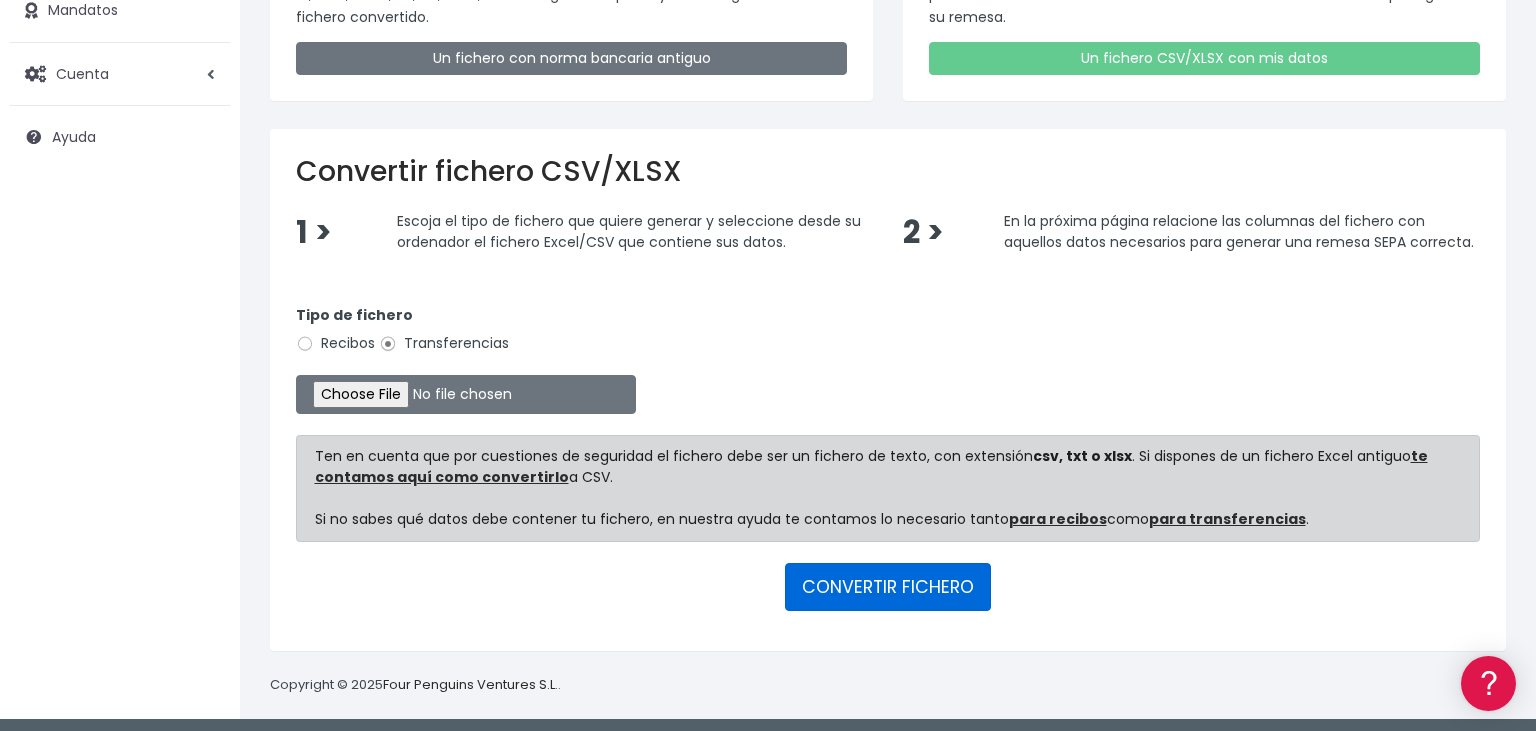 click on "CONVERTIR FICHERO" at bounding box center [888, 587] 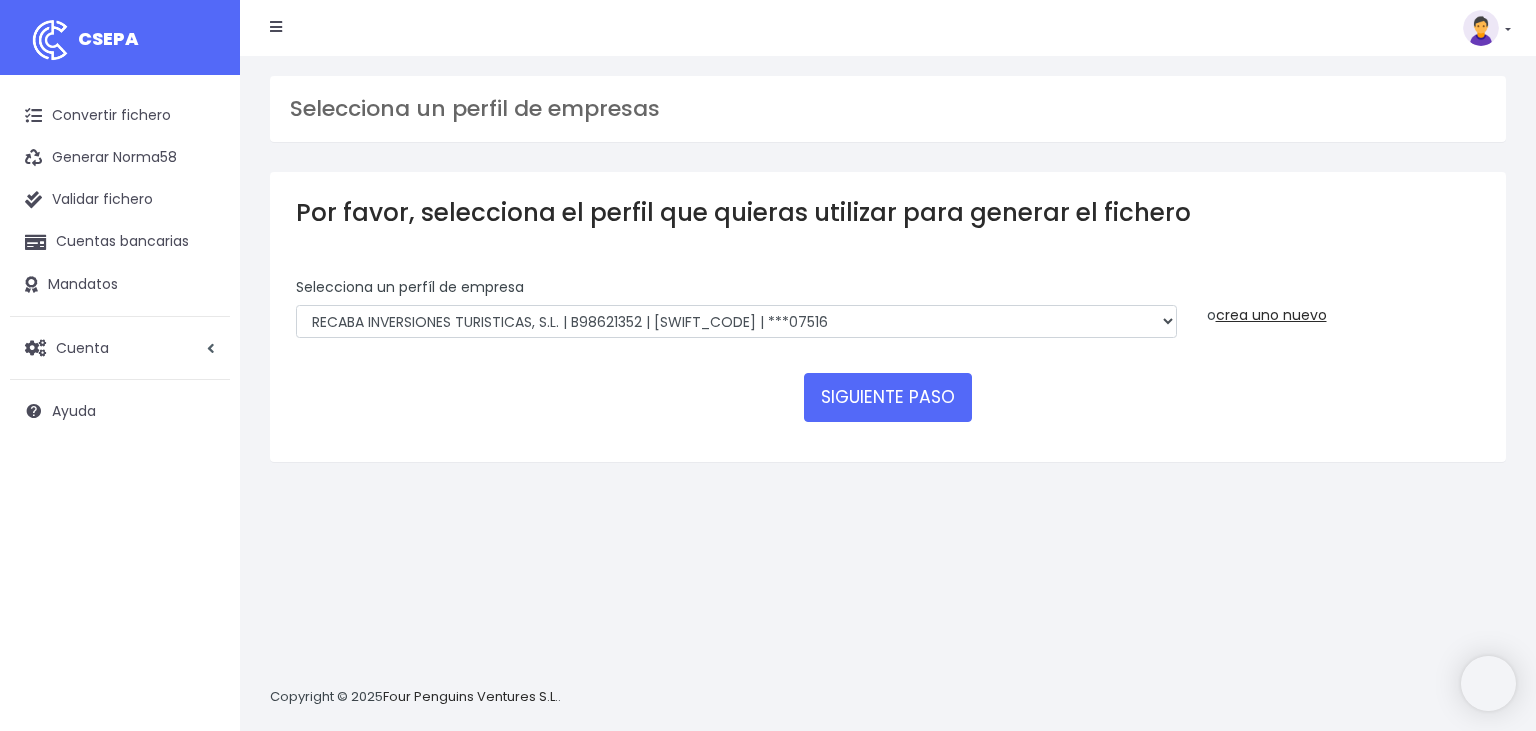 scroll, scrollTop: 0, scrollLeft: 0, axis: both 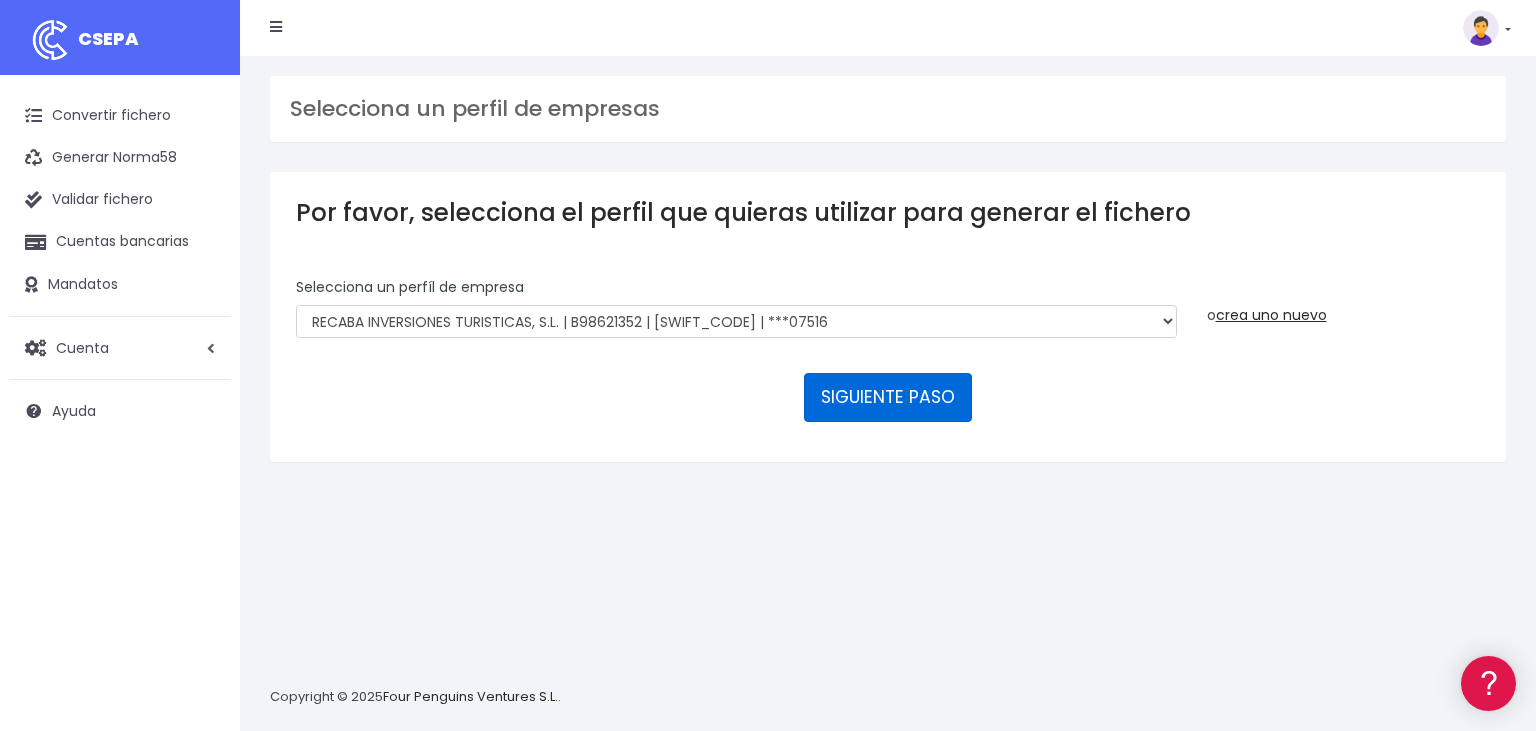 click on "SIGUIENTE PASO" at bounding box center [888, 397] 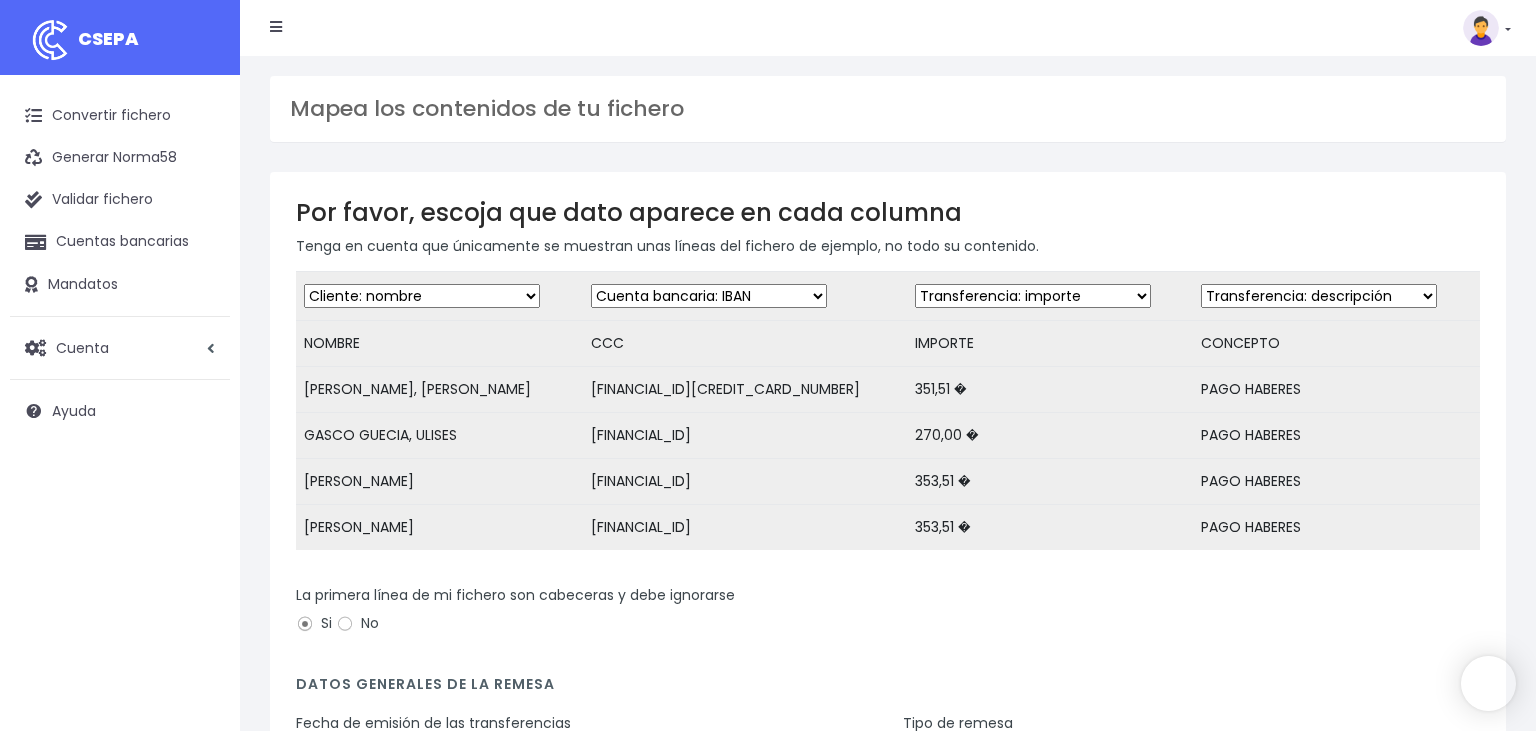 scroll, scrollTop: 0, scrollLeft: 0, axis: both 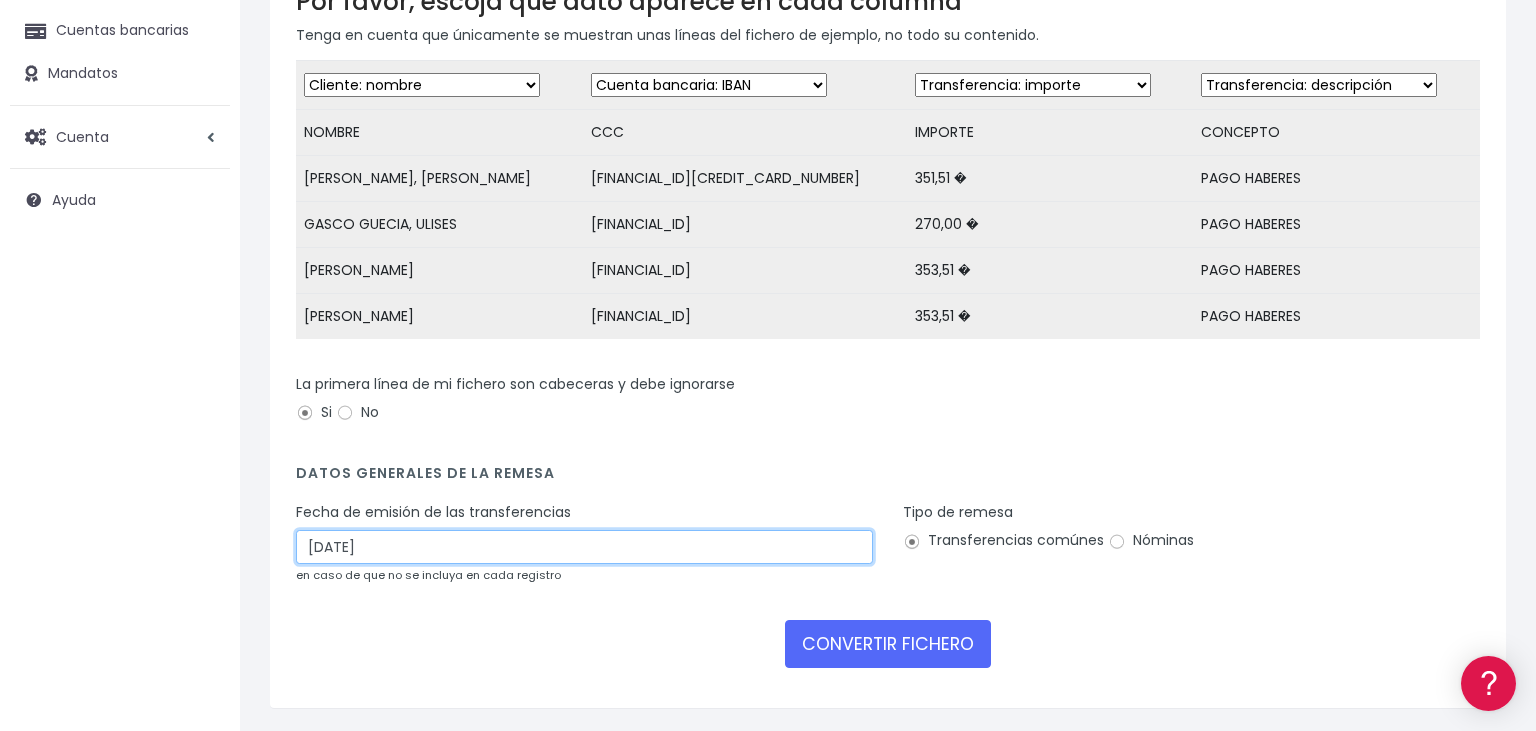 click on "09/07/2025" at bounding box center [584, 547] 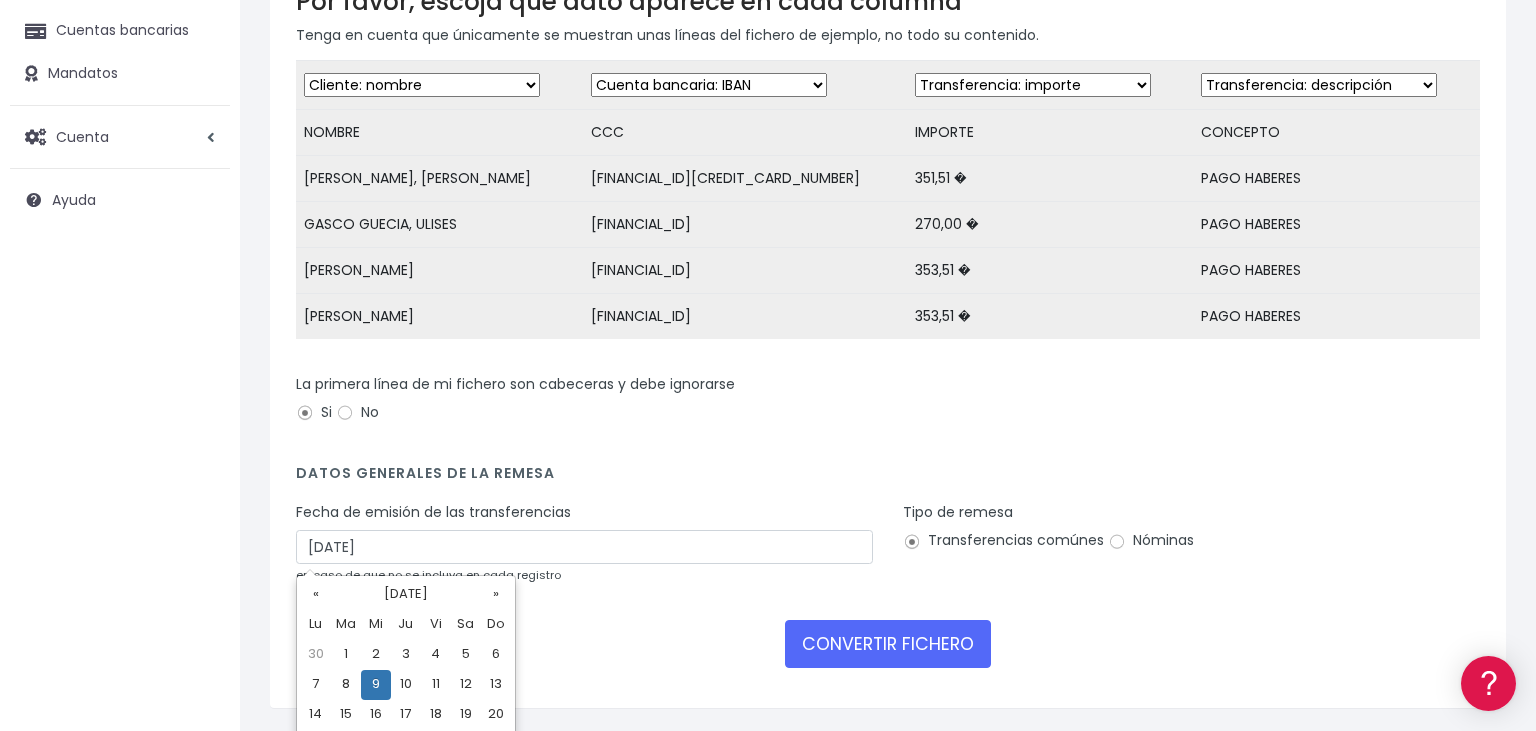 click on "« Julio 2025 » Lu Ma Mi Ju Vi Sa Do 30 1 2 3 4 5 6 7 8 9 10 11 12 13 14 15 16 17 18 19 20 21 22 23 24 25 26 27 28 29 30 31 1 2 3 4 5 6 7 8 9 10 Hoy Borrar « 2025 » Ene Feb Mar Abr May Jun Jul Ago Sep Oct Nov Dic Hoy Borrar « 2020-2029 » 2019 2020 2021 2022 2023 2024 2025 2026 2027 2028 2029 2030 Hoy Borrar" at bounding box center (406, 700) 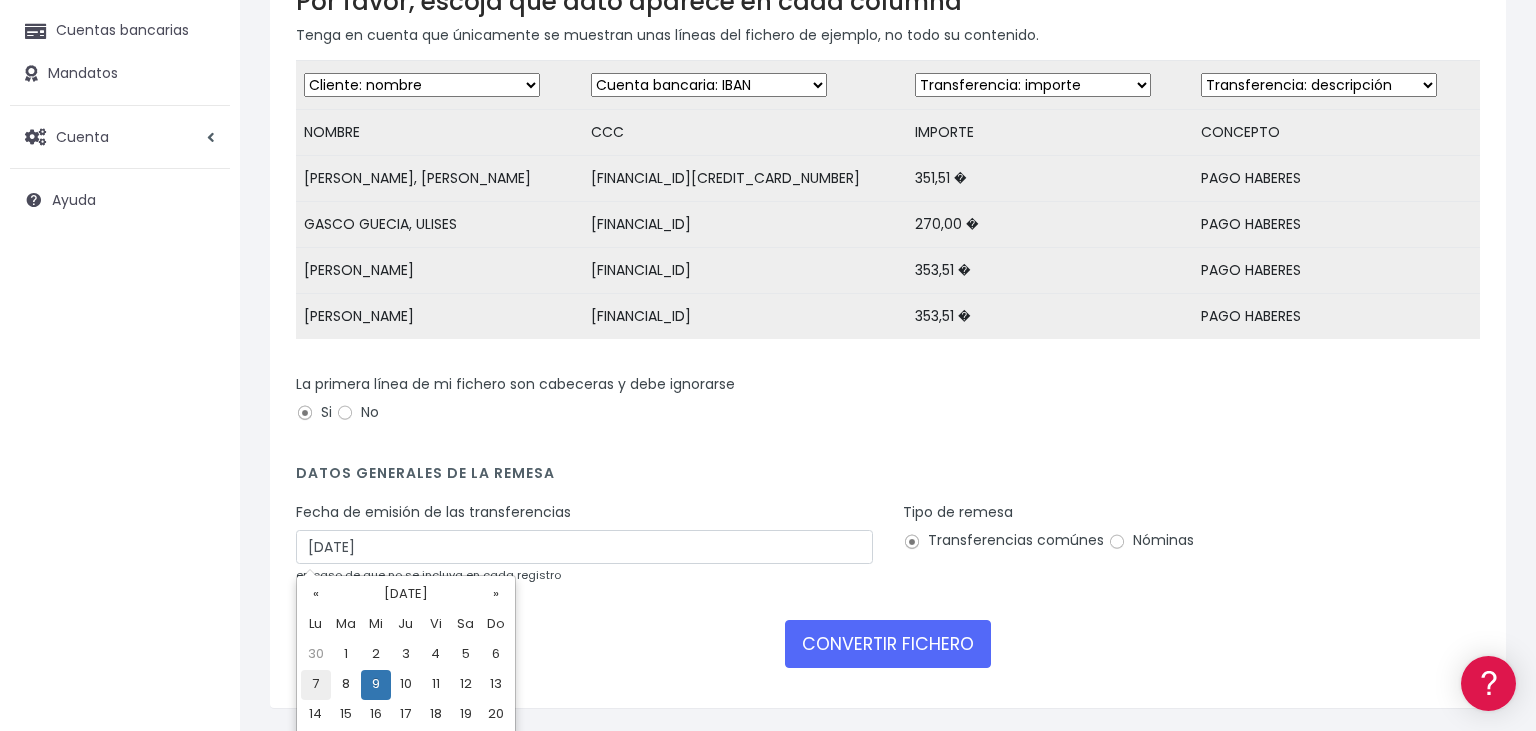 click on "7" at bounding box center (316, 685) 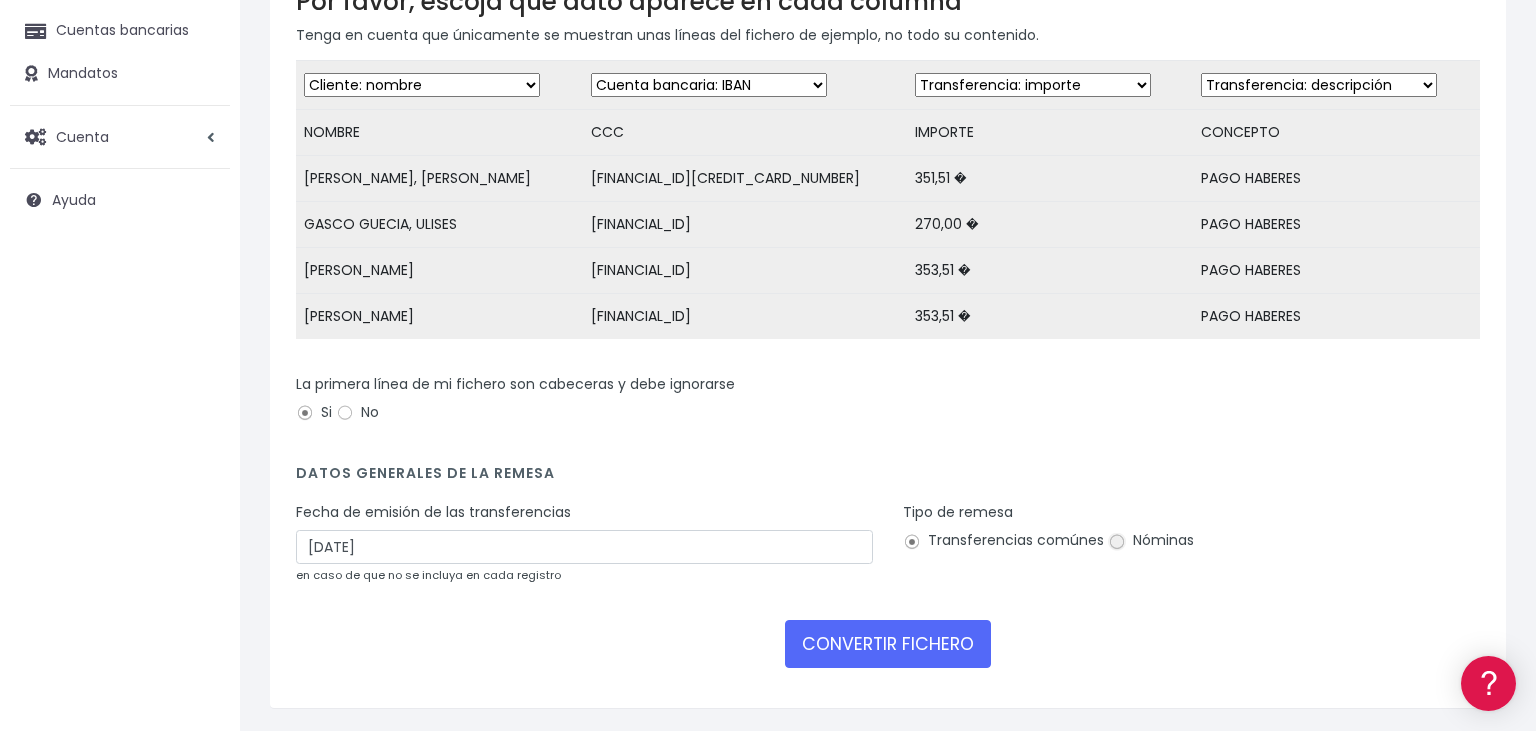 click on "Nóminas" at bounding box center [1117, 542] 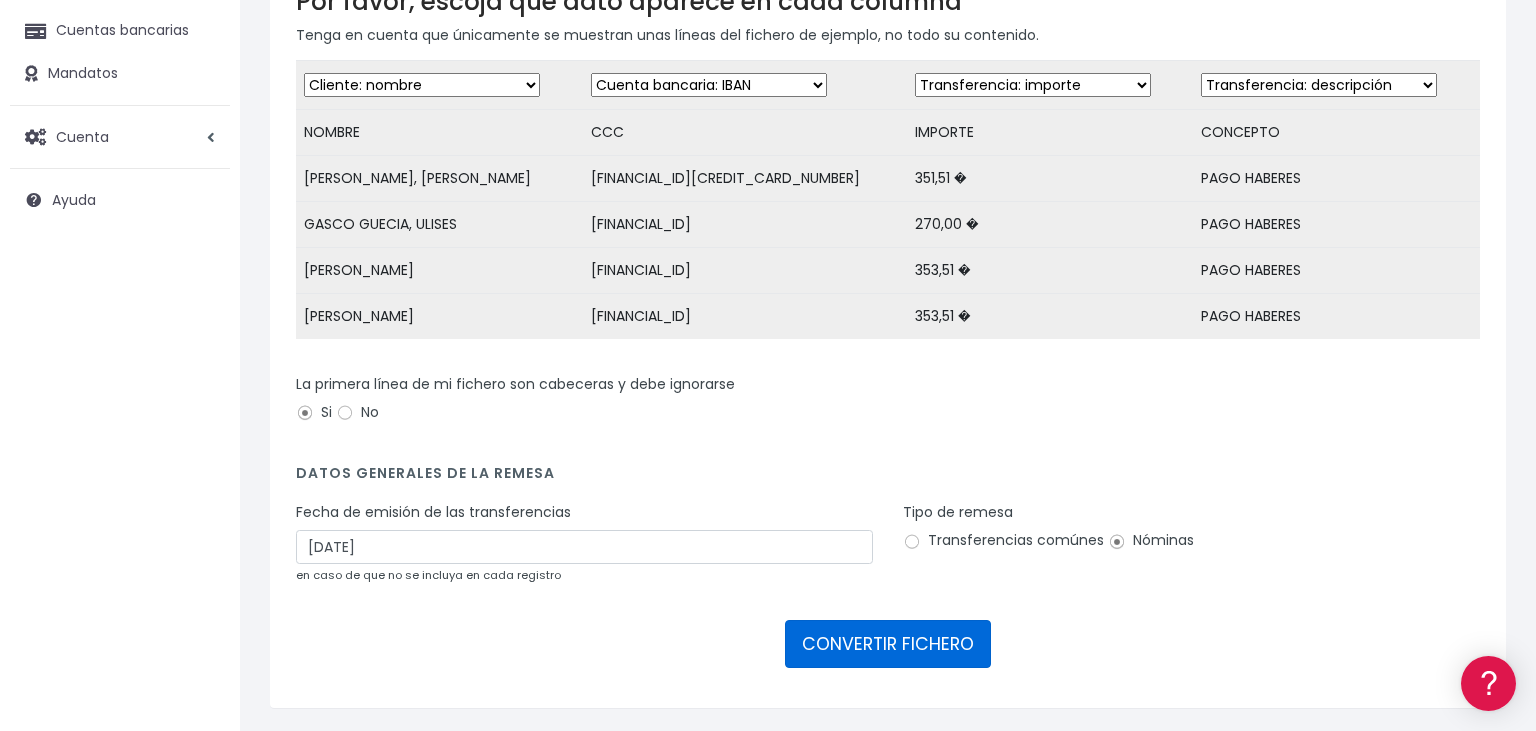 click on "CONVERTIR FICHERO" at bounding box center (888, 644) 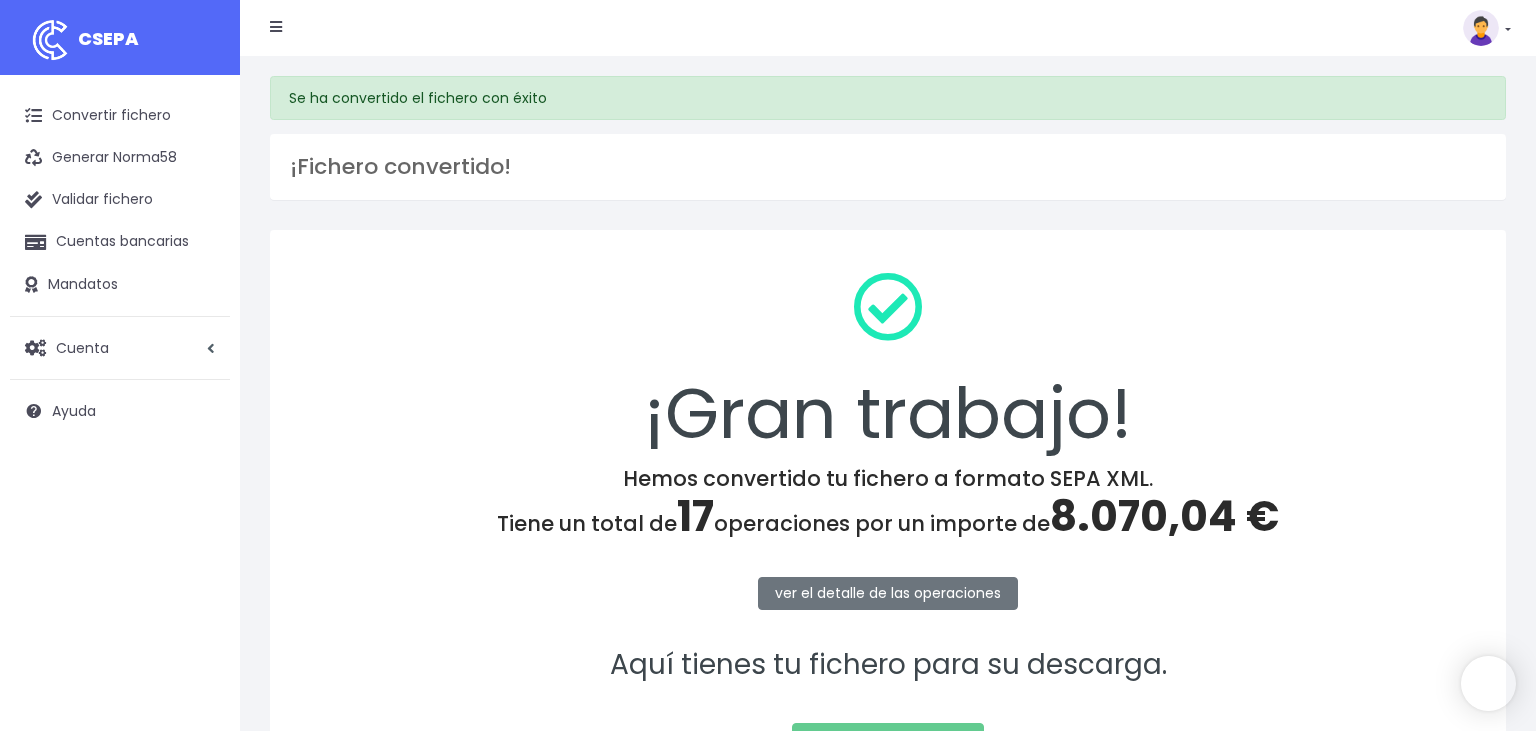 scroll, scrollTop: 0, scrollLeft: 0, axis: both 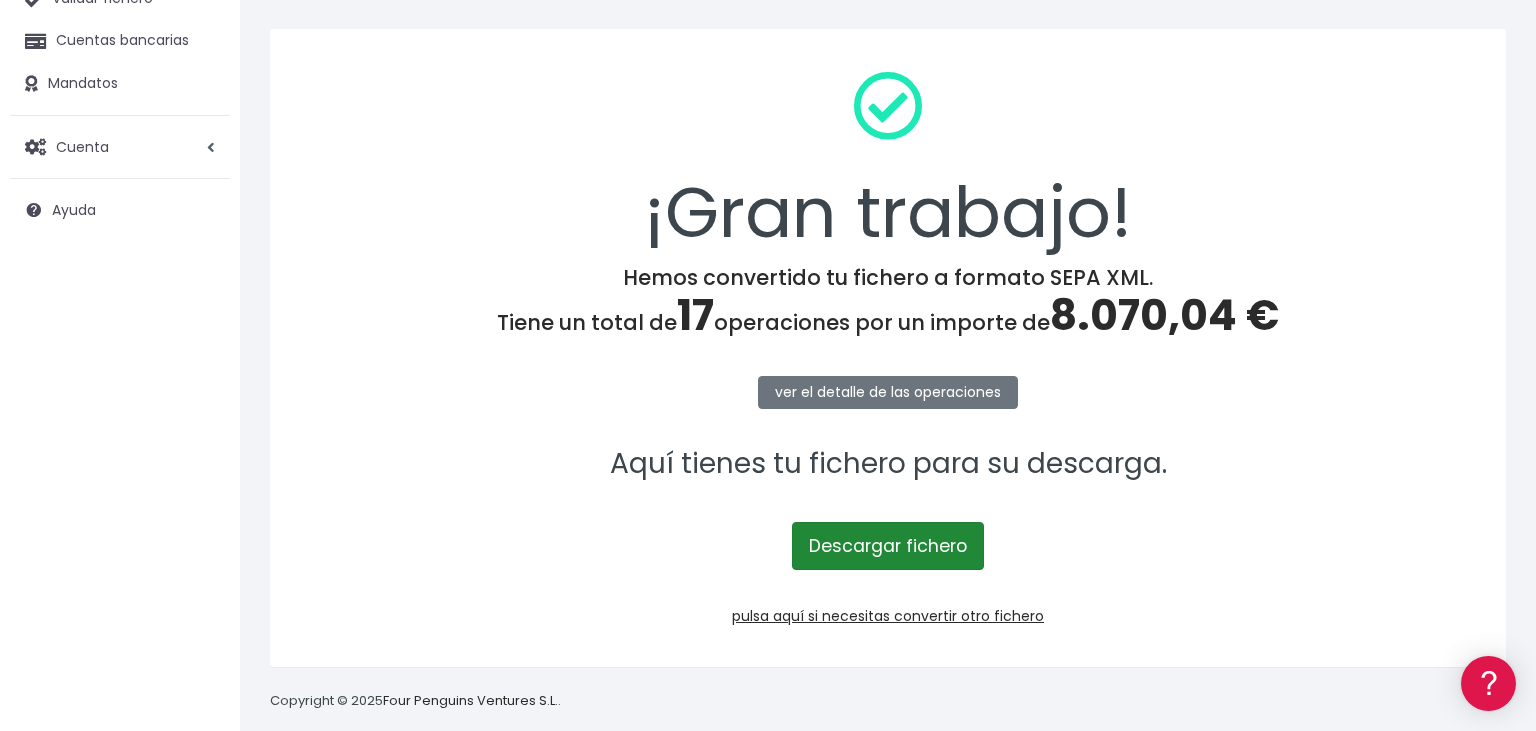click on "Descargar fichero" at bounding box center [888, 546] 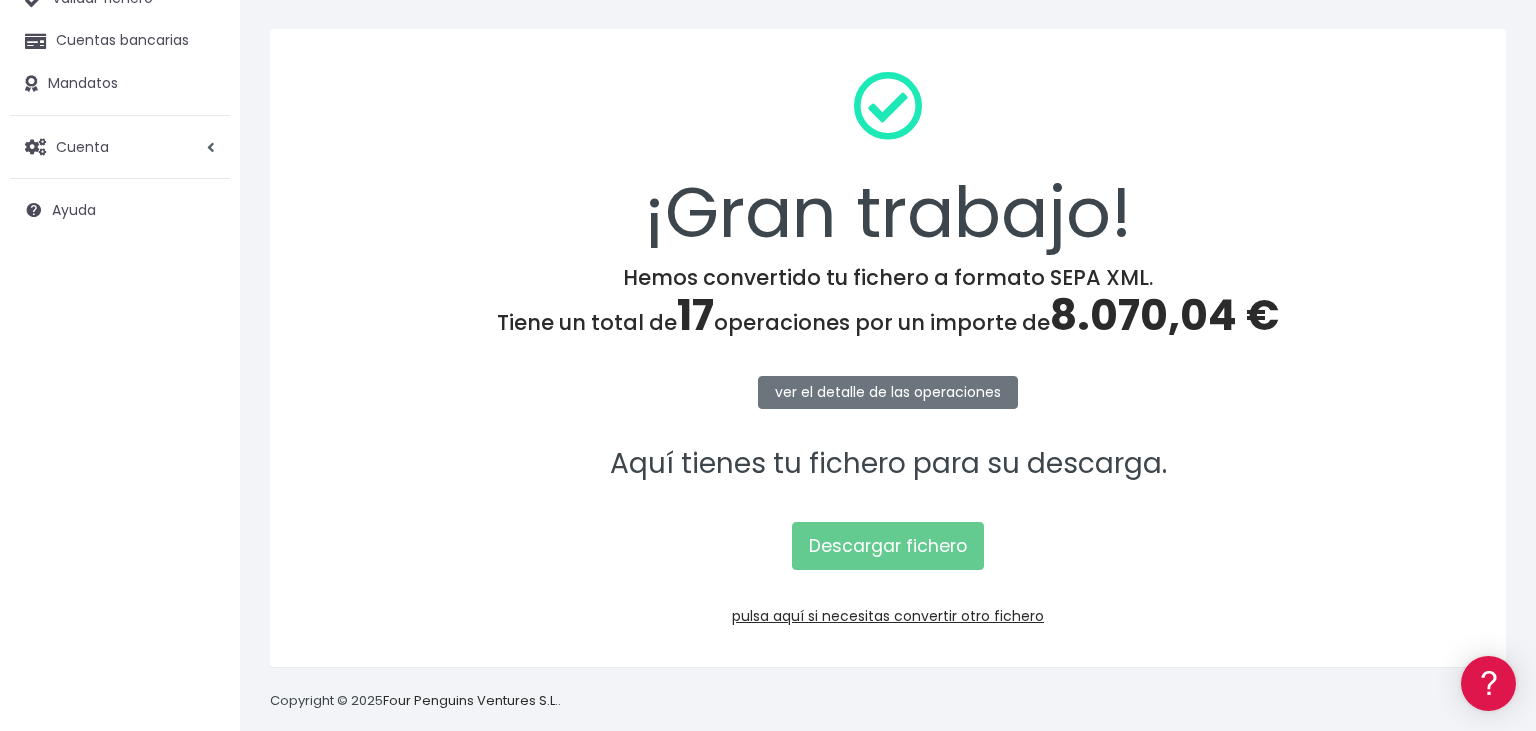 scroll, scrollTop: 0, scrollLeft: 0, axis: both 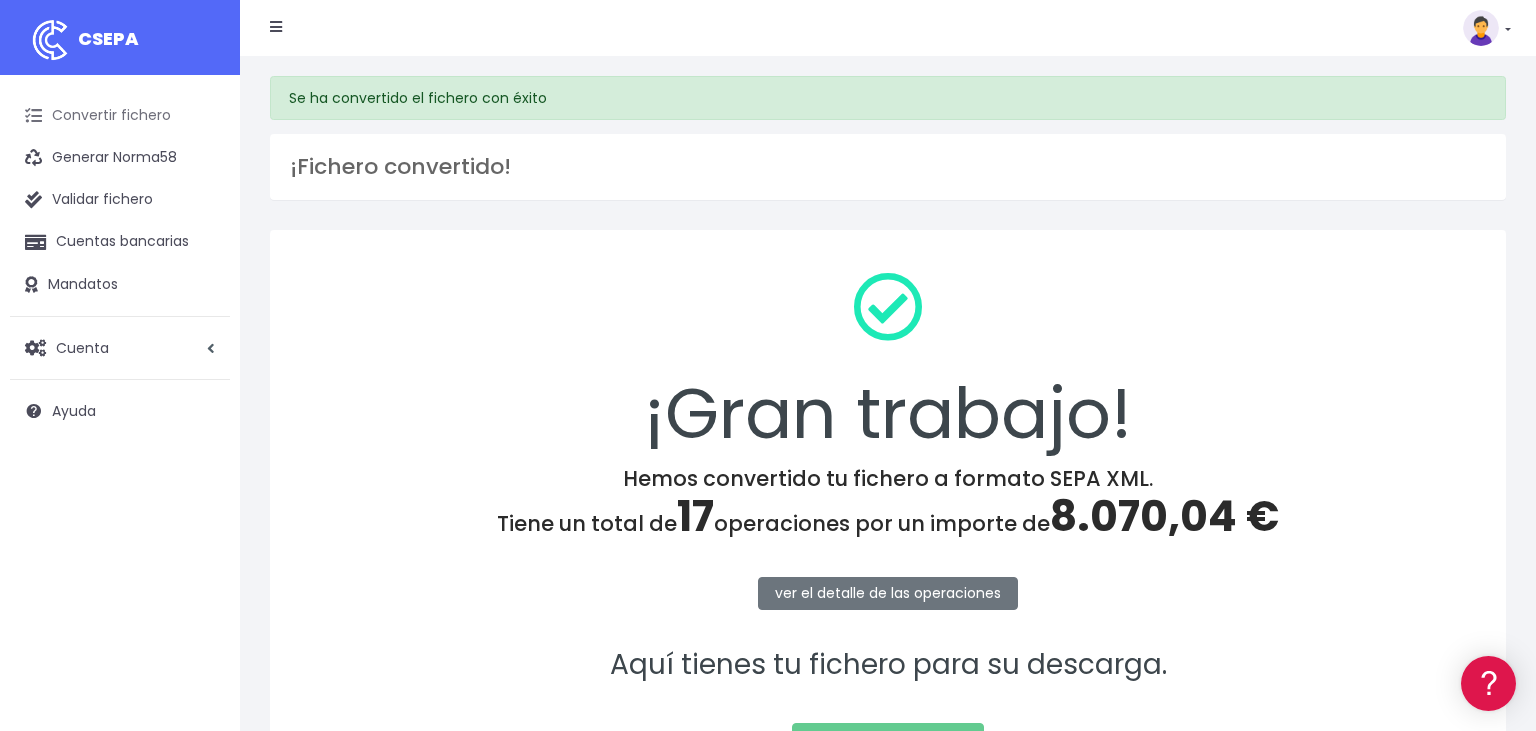 click on "Convertir fichero" at bounding box center [120, 116] 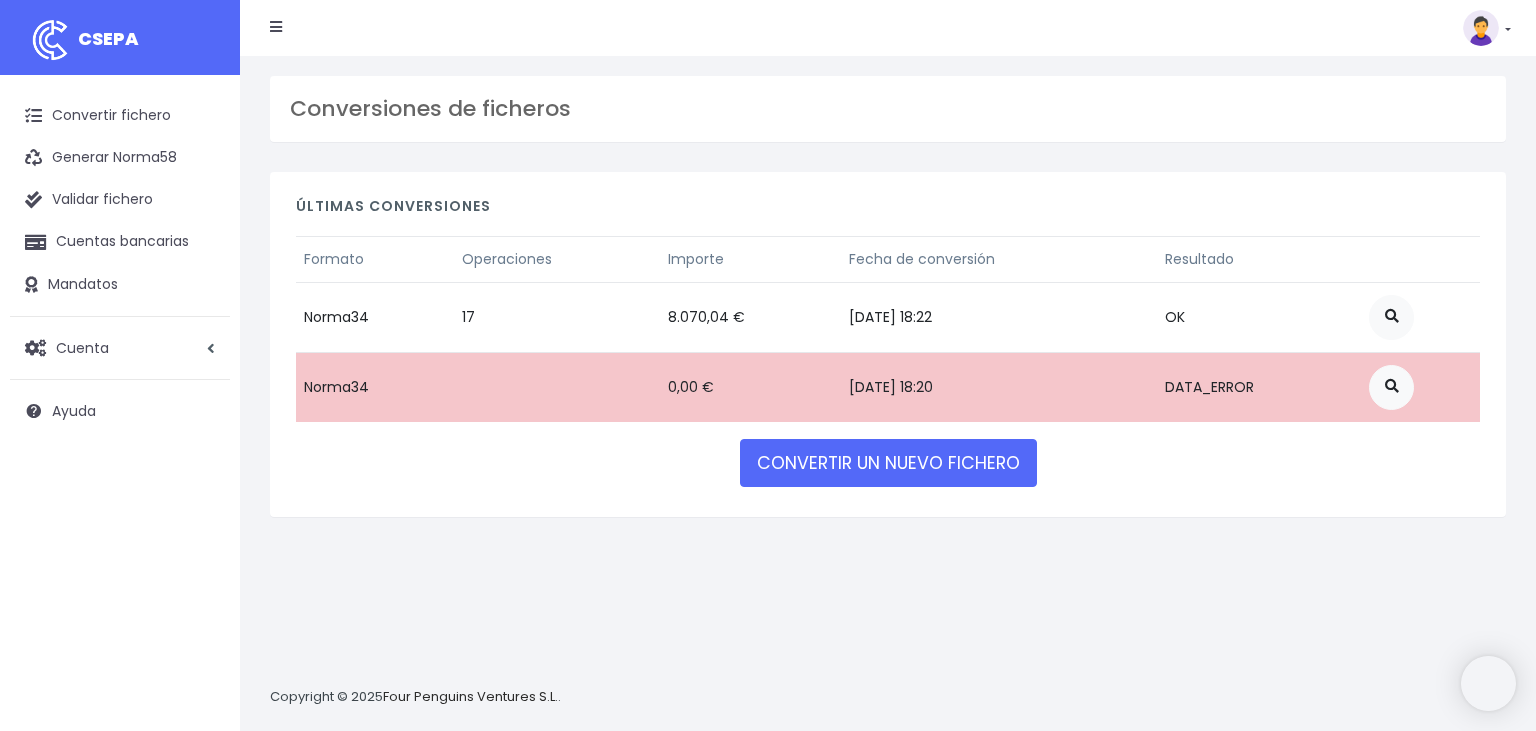 scroll, scrollTop: 0, scrollLeft: 0, axis: both 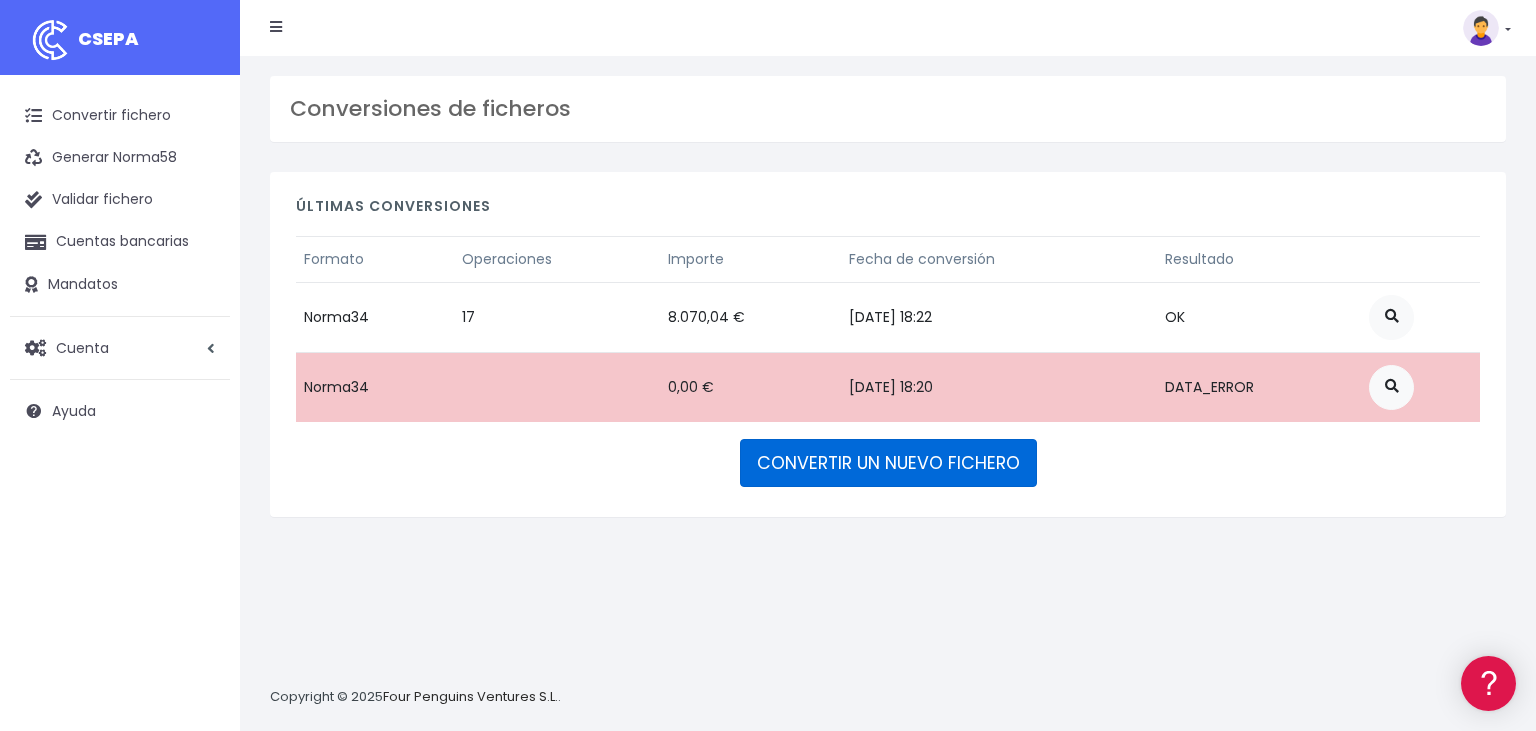 click on "CONVERTIR UN NUEVO FICHERO" at bounding box center (888, 463) 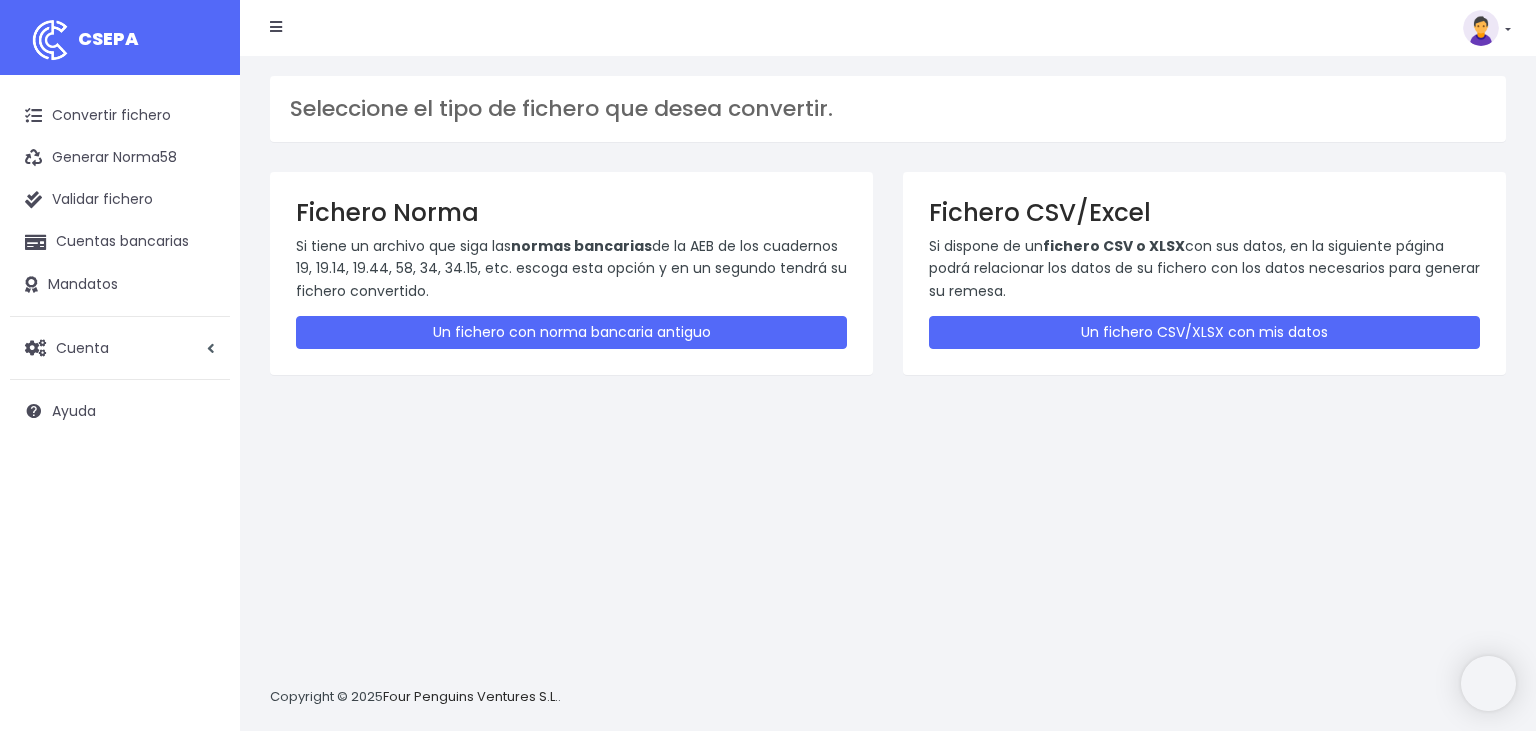 scroll, scrollTop: 0, scrollLeft: 0, axis: both 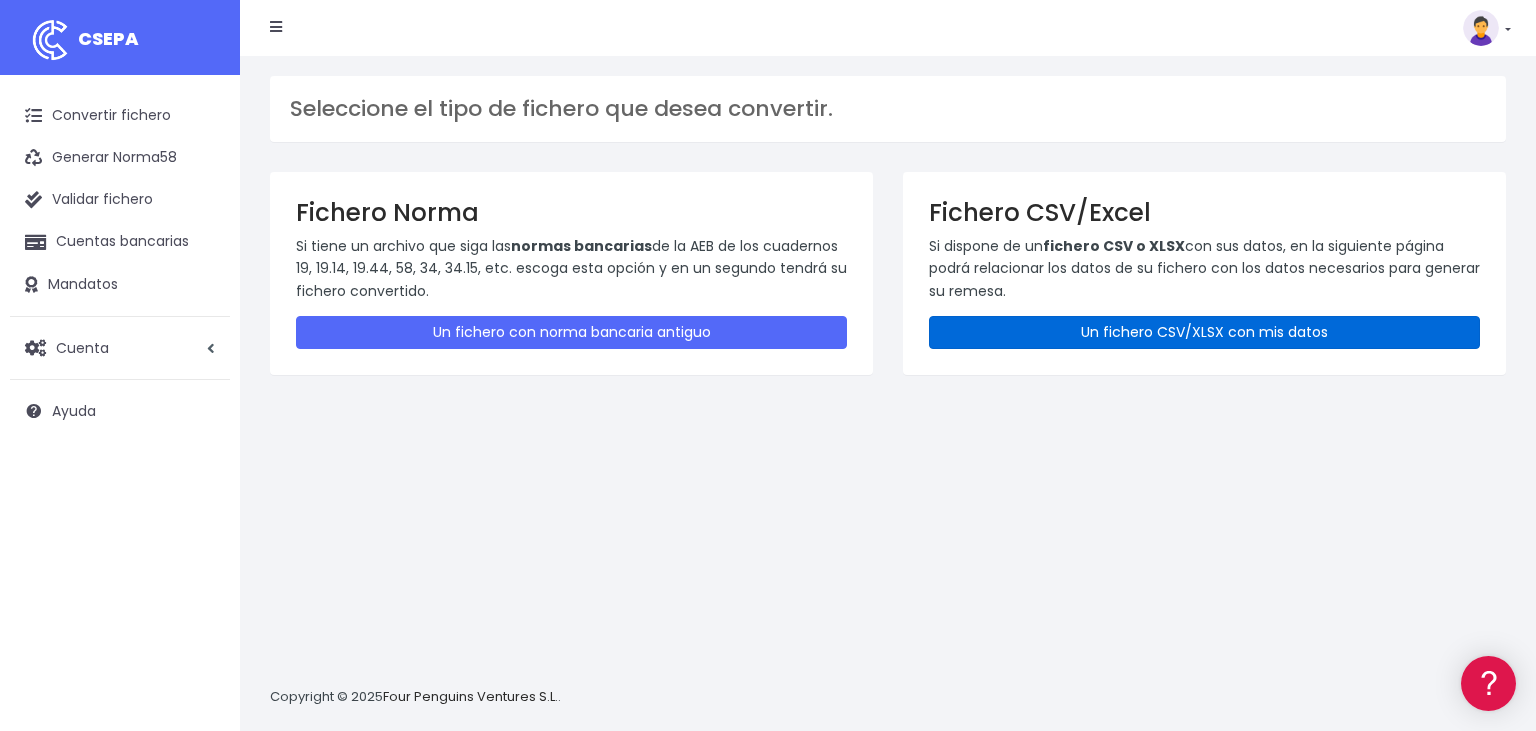 click on "Un fichero CSV/XLSX con mis datos" at bounding box center [1204, 332] 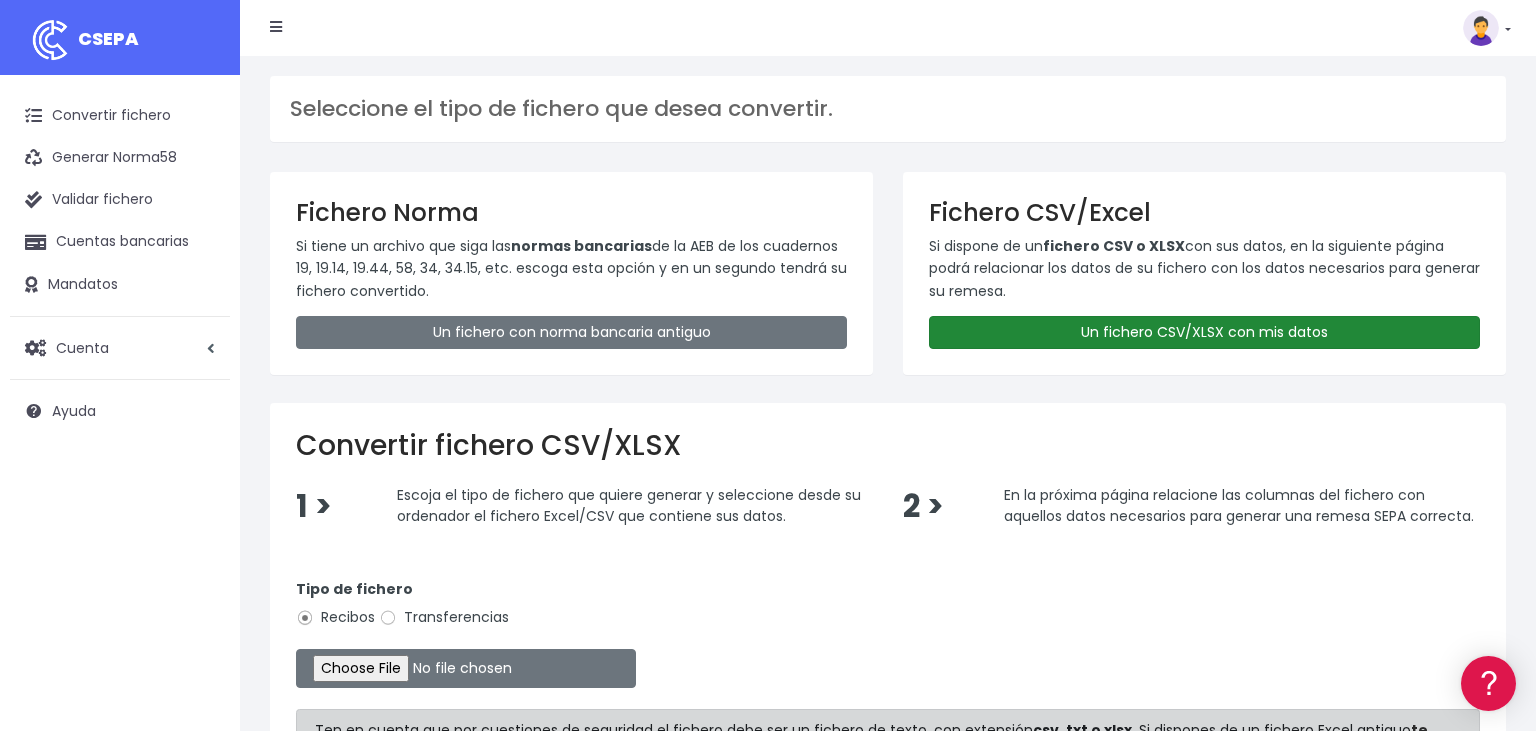 scroll, scrollTop: 0, scrollLeft: 0, axis: both 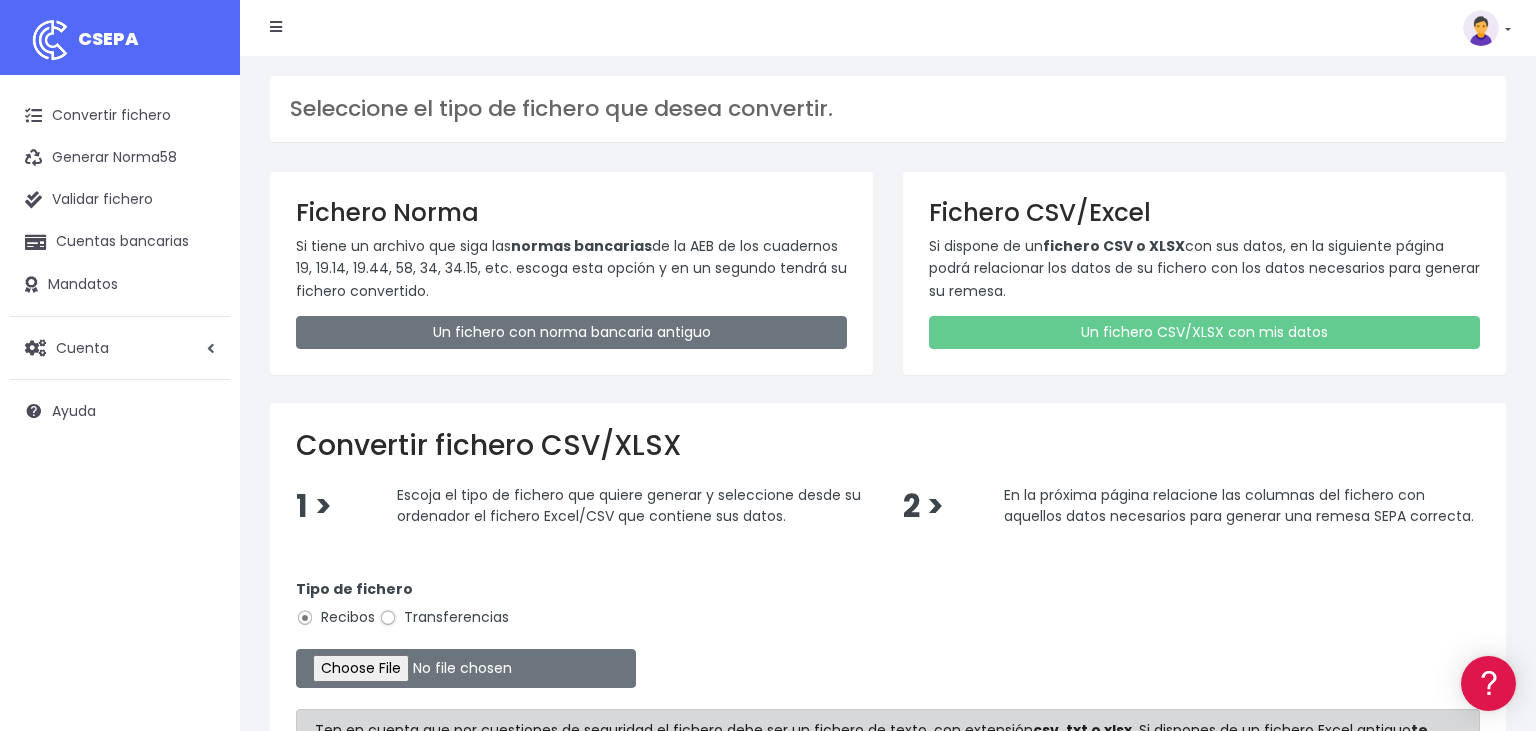 click on "Transferencias" at bounding box center [388, 618] 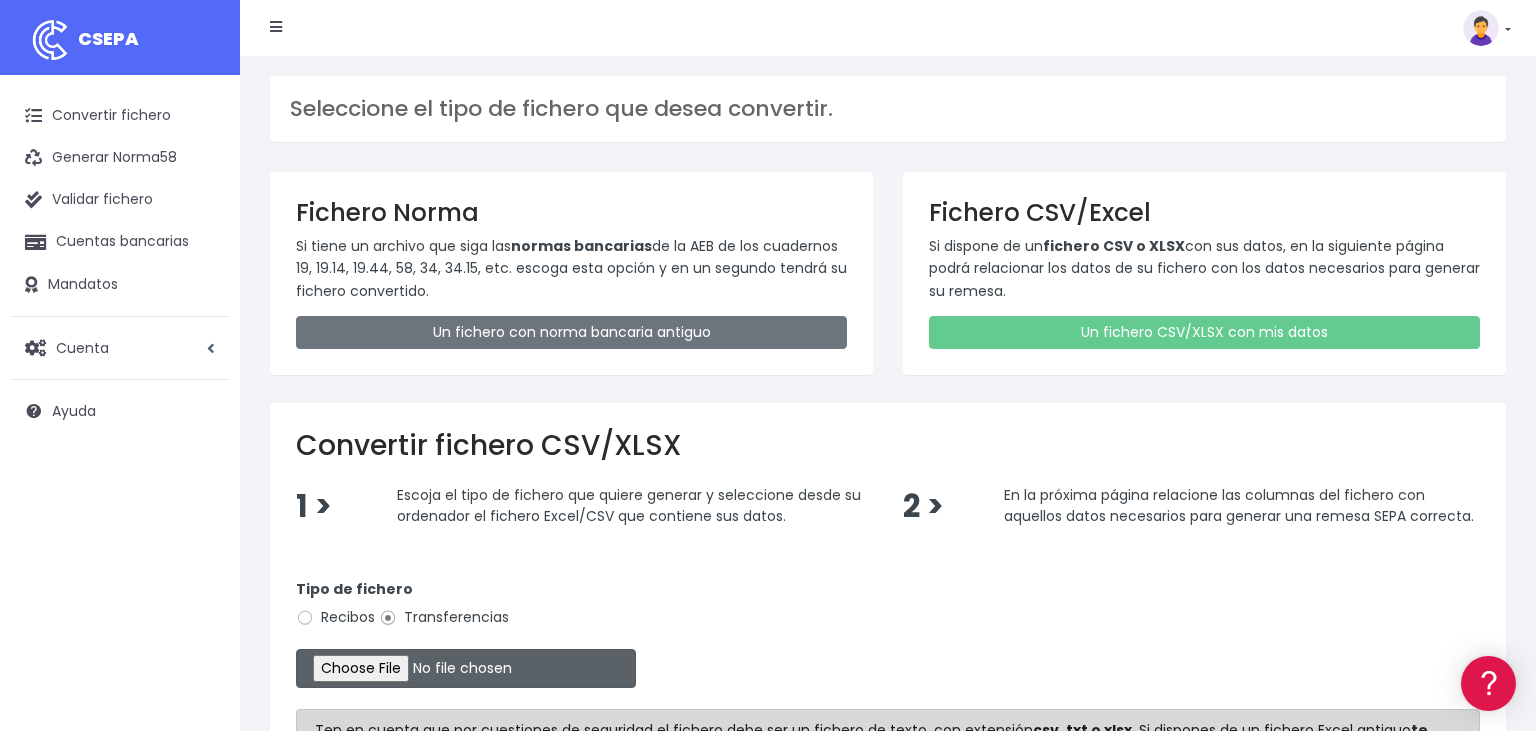 click at bounding box center [466, 668] 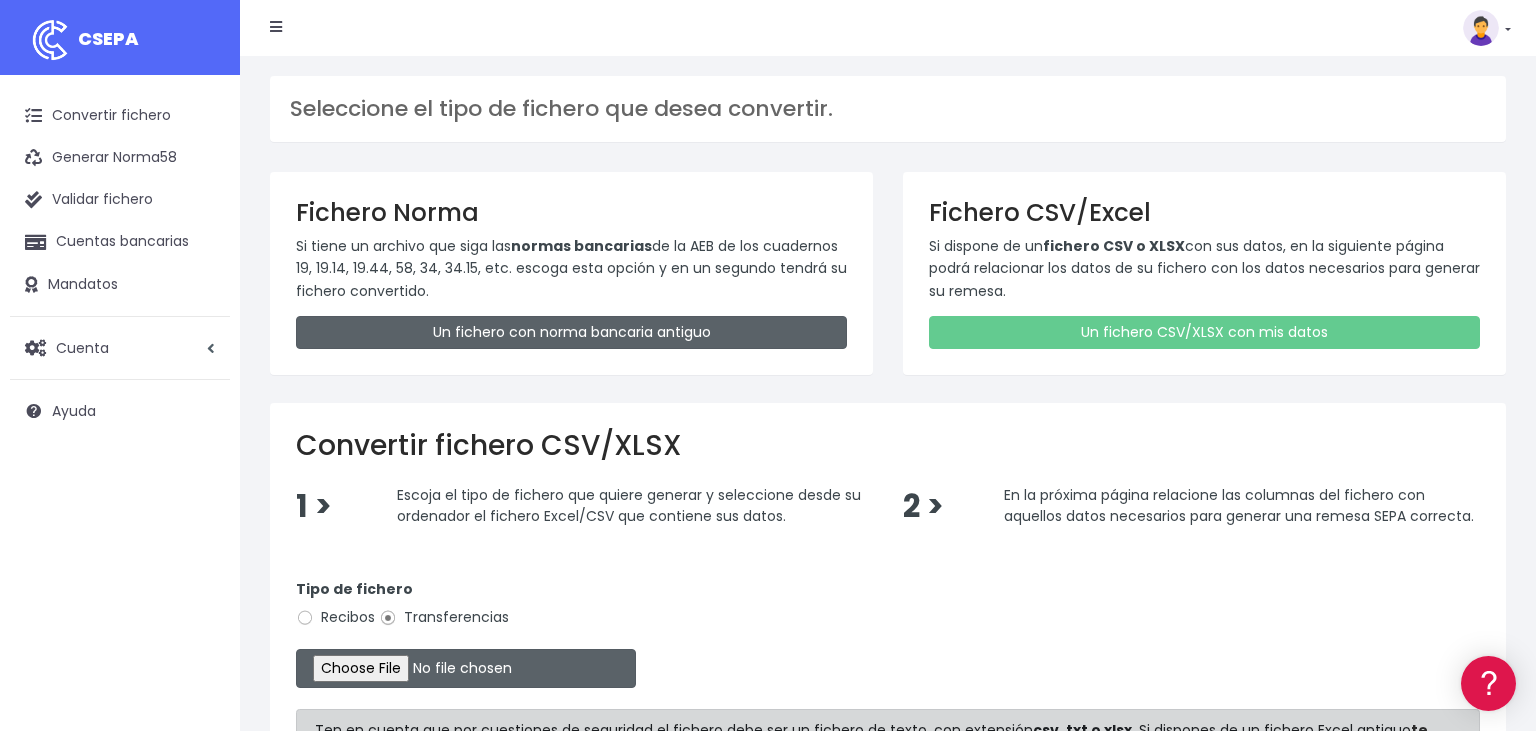 scroll, scrollTop: 274, scrollLeft: 0, axis: vertical 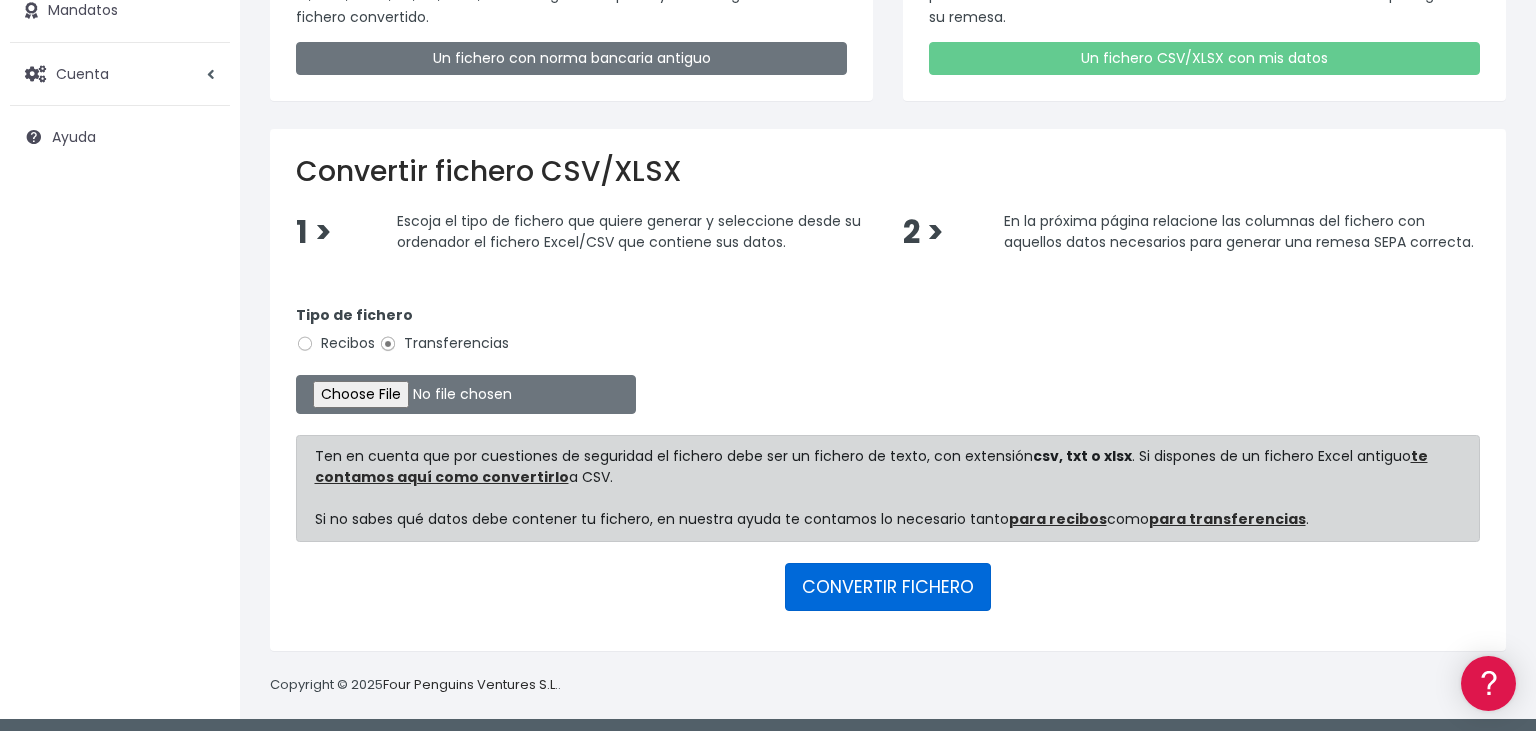 click on "CONVERTIR FICHERO" at bounding box center [888, 587] 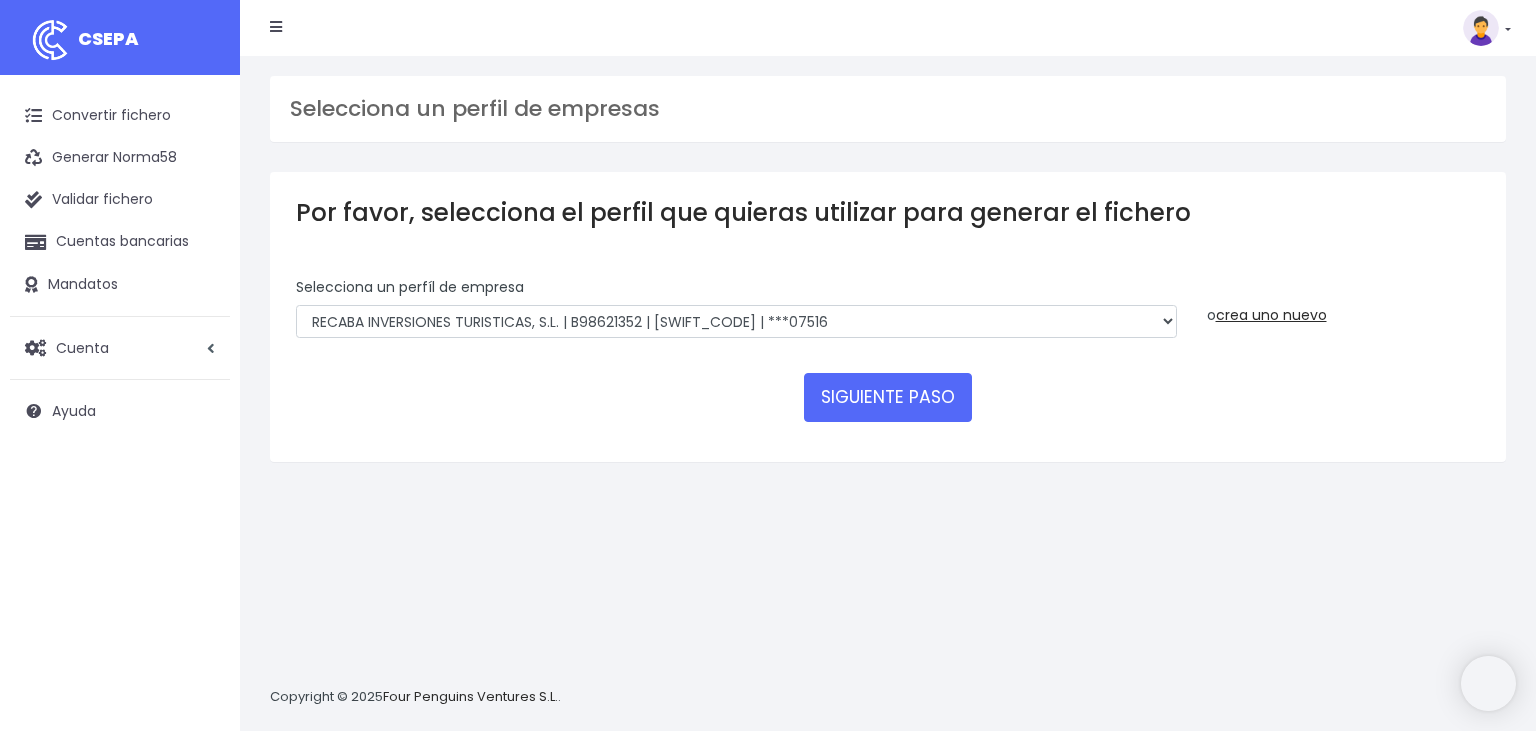 scroll, scrollTop: 0, scrollLeft: 0, axis: both 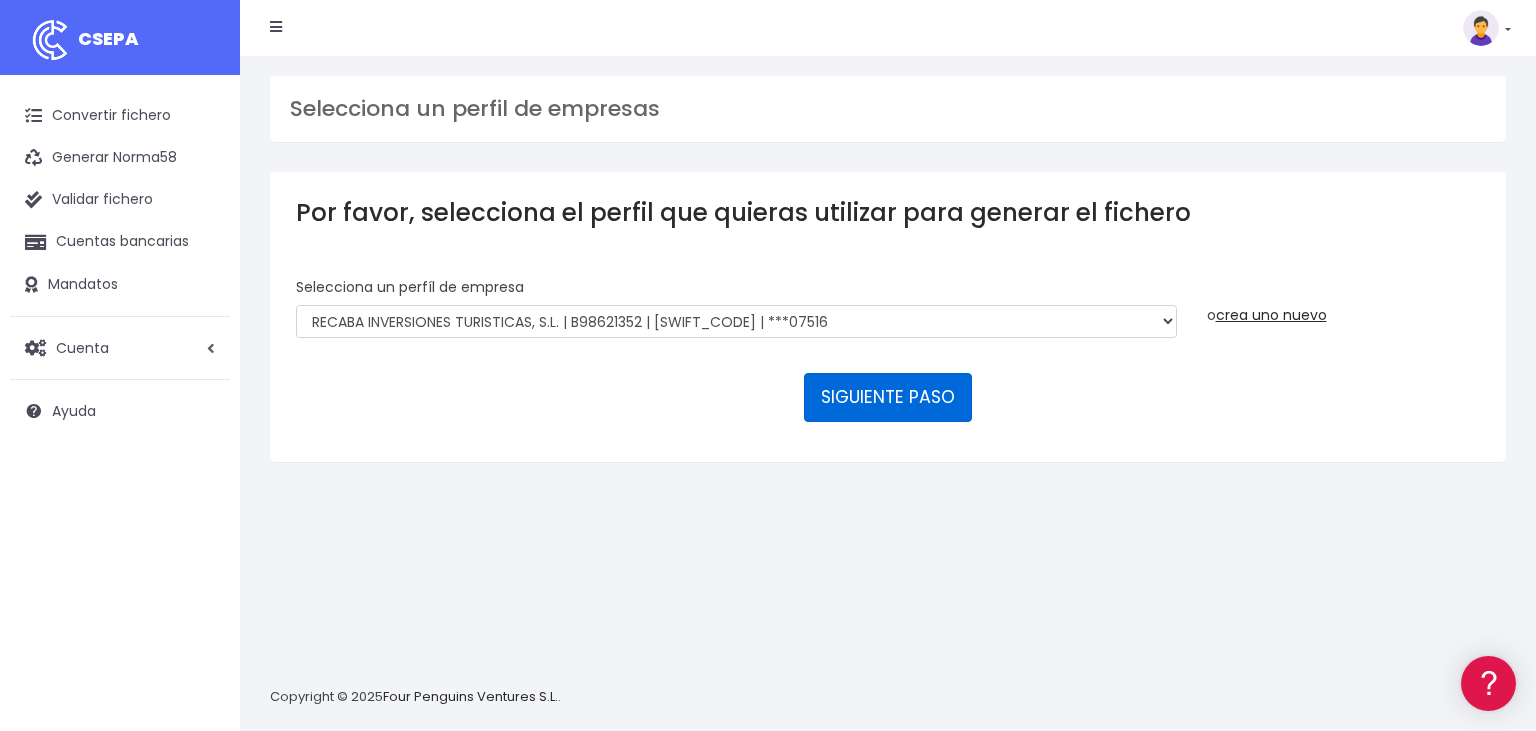 click on "SIGUIENTE PASO" at bounding box center [888, 397] 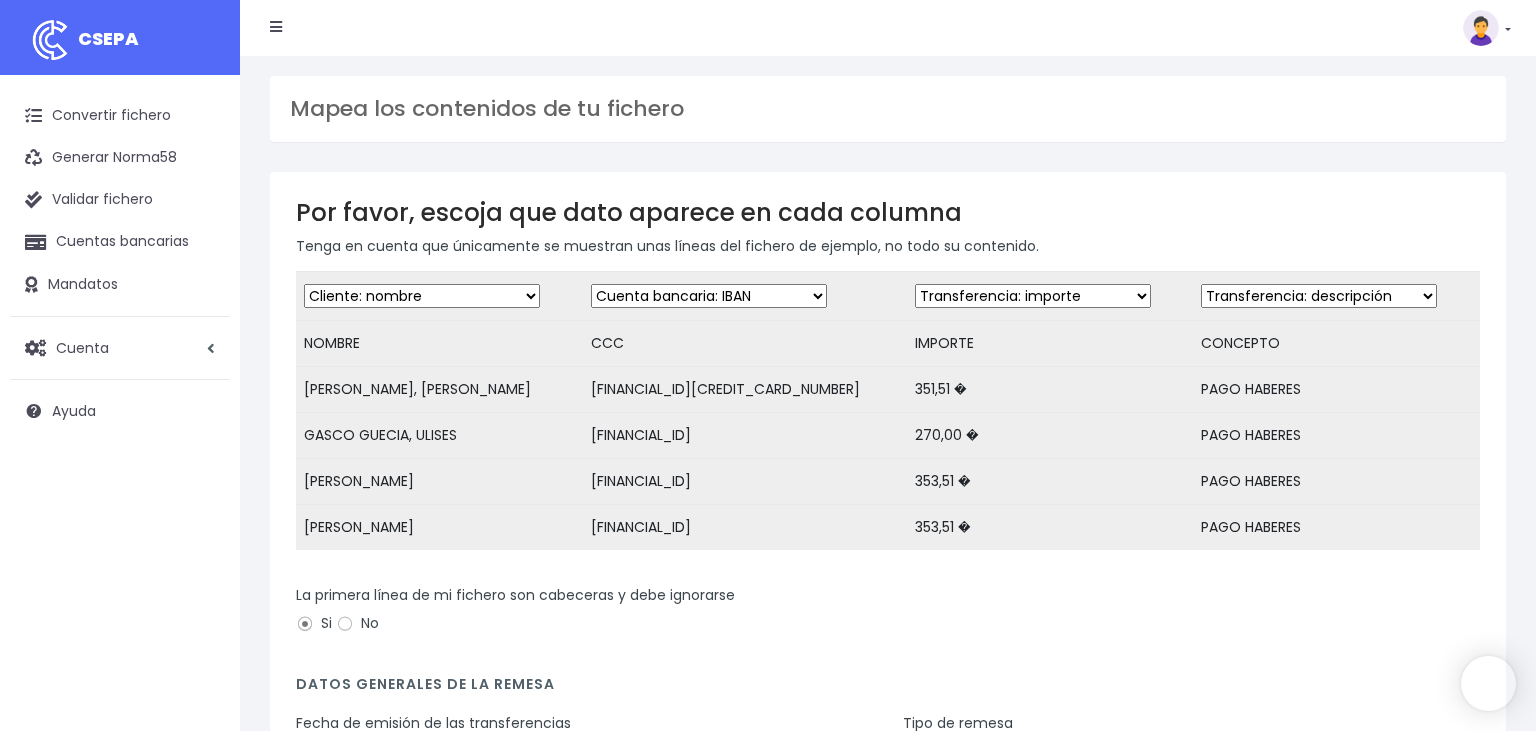 scroll, scrollTop: 0, scrollLeft: 0, axis: both 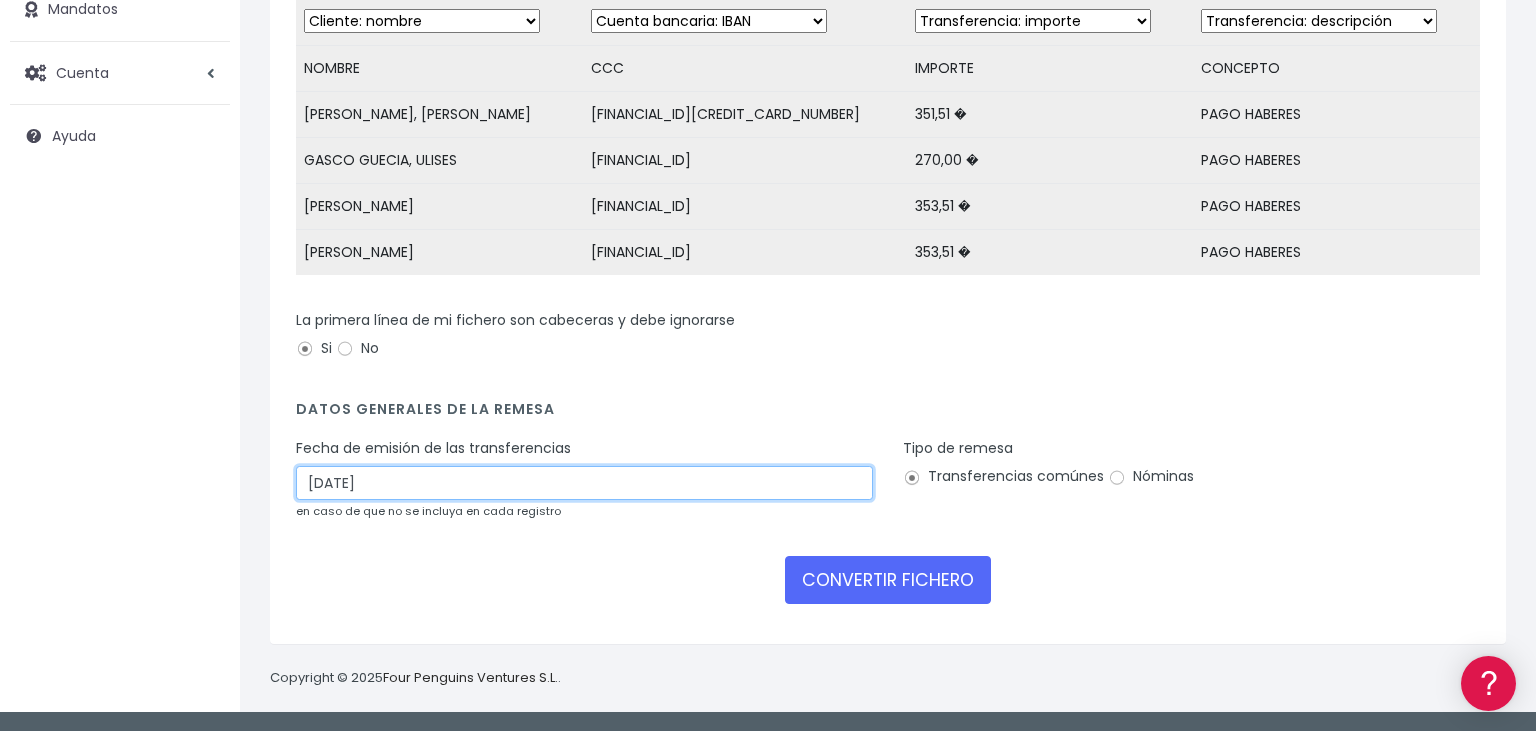 click on "09/07/2025" at bounding box center [584, 483] 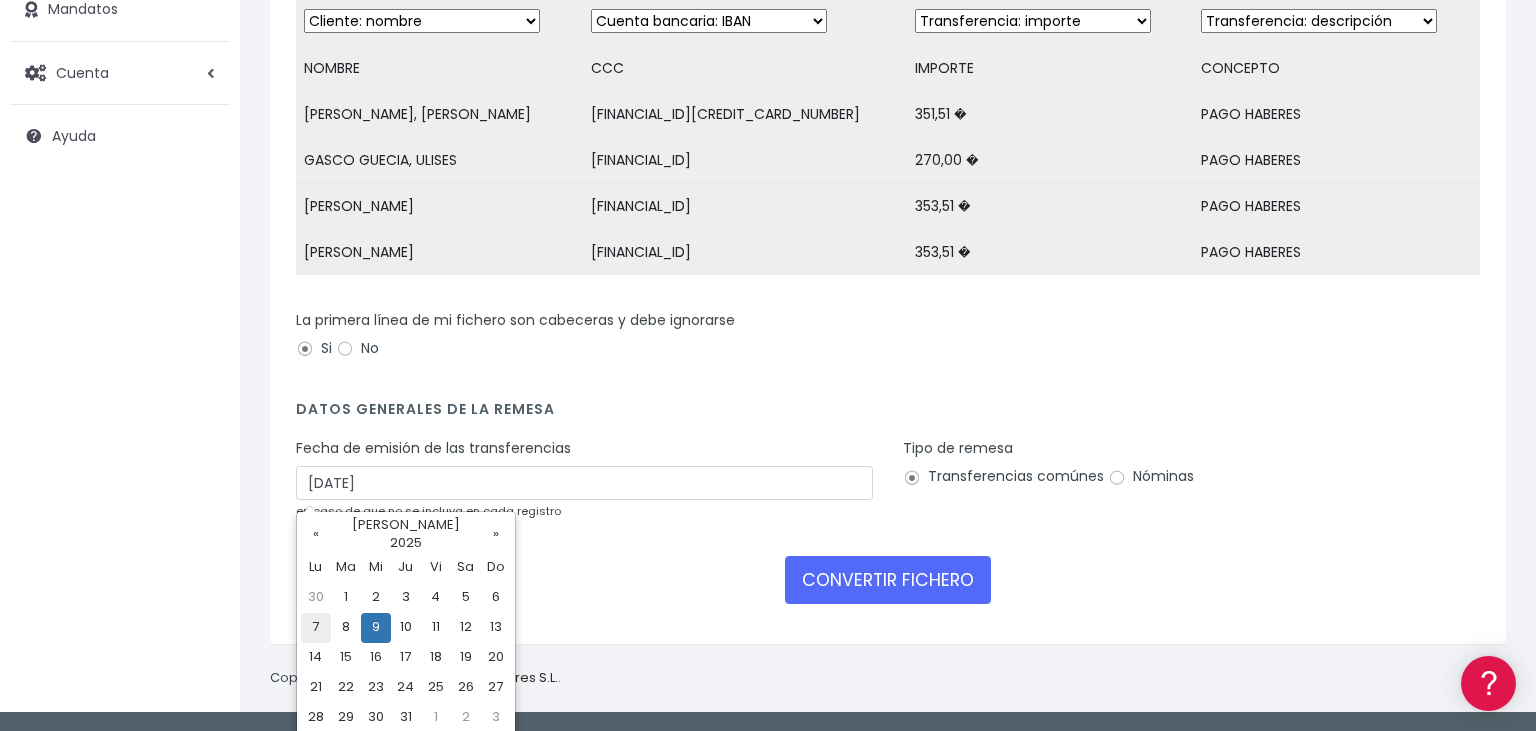 drag, startPoint x: 314, startPoint y: 621, endPoint x: 335, endPoint y: 620, distance: 21.023796 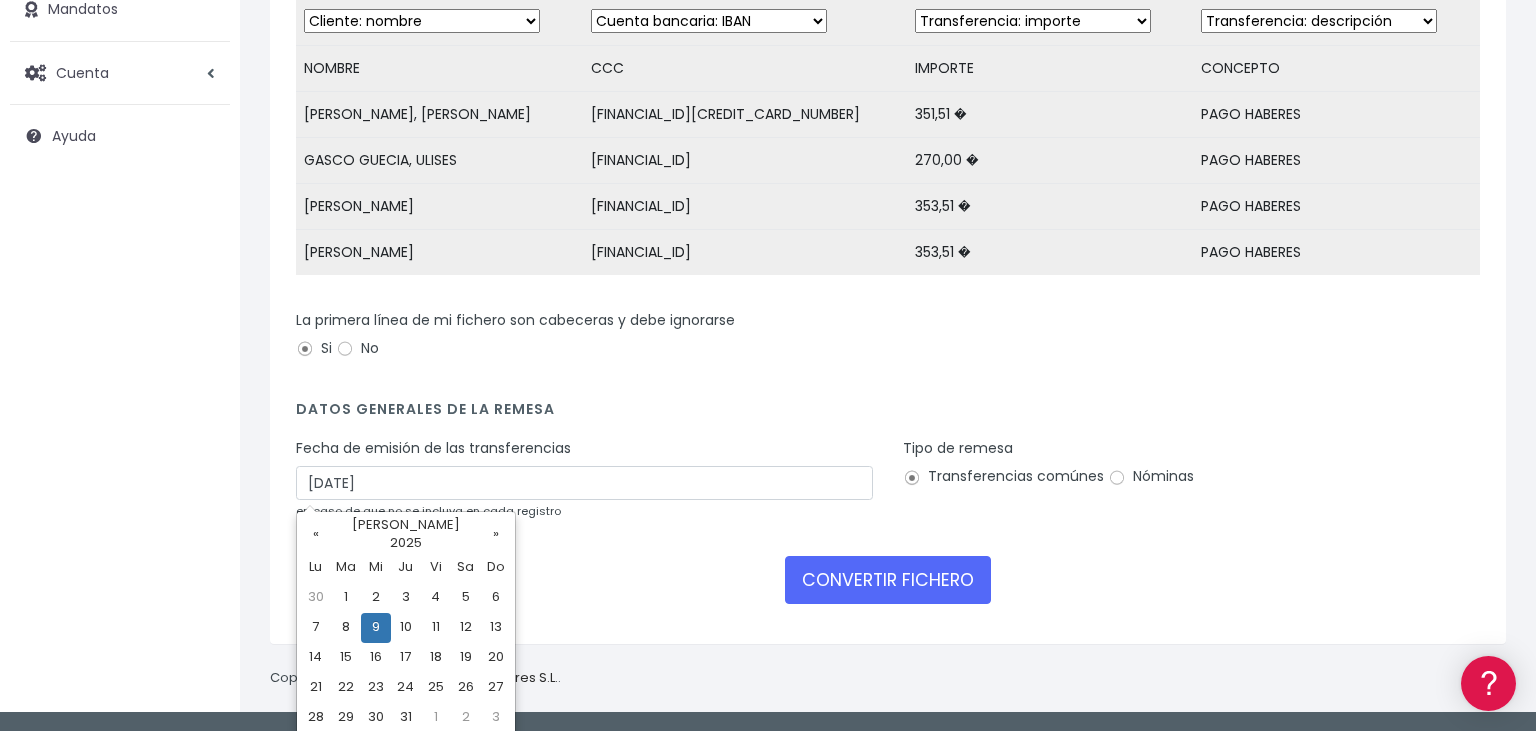 click on "7" at bounding box center [316, 628] 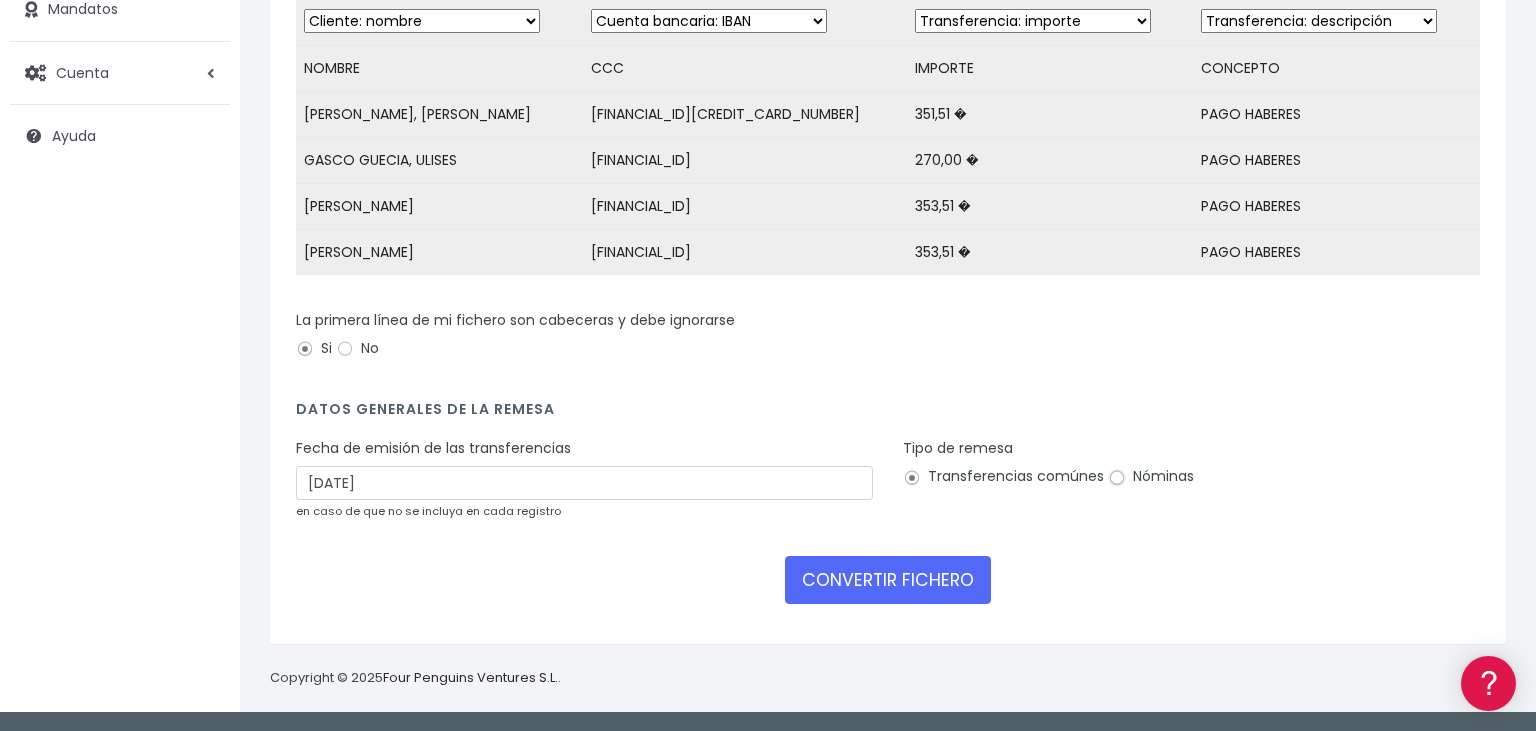 click on "Nóminas" at bounding box center [1117, 478] 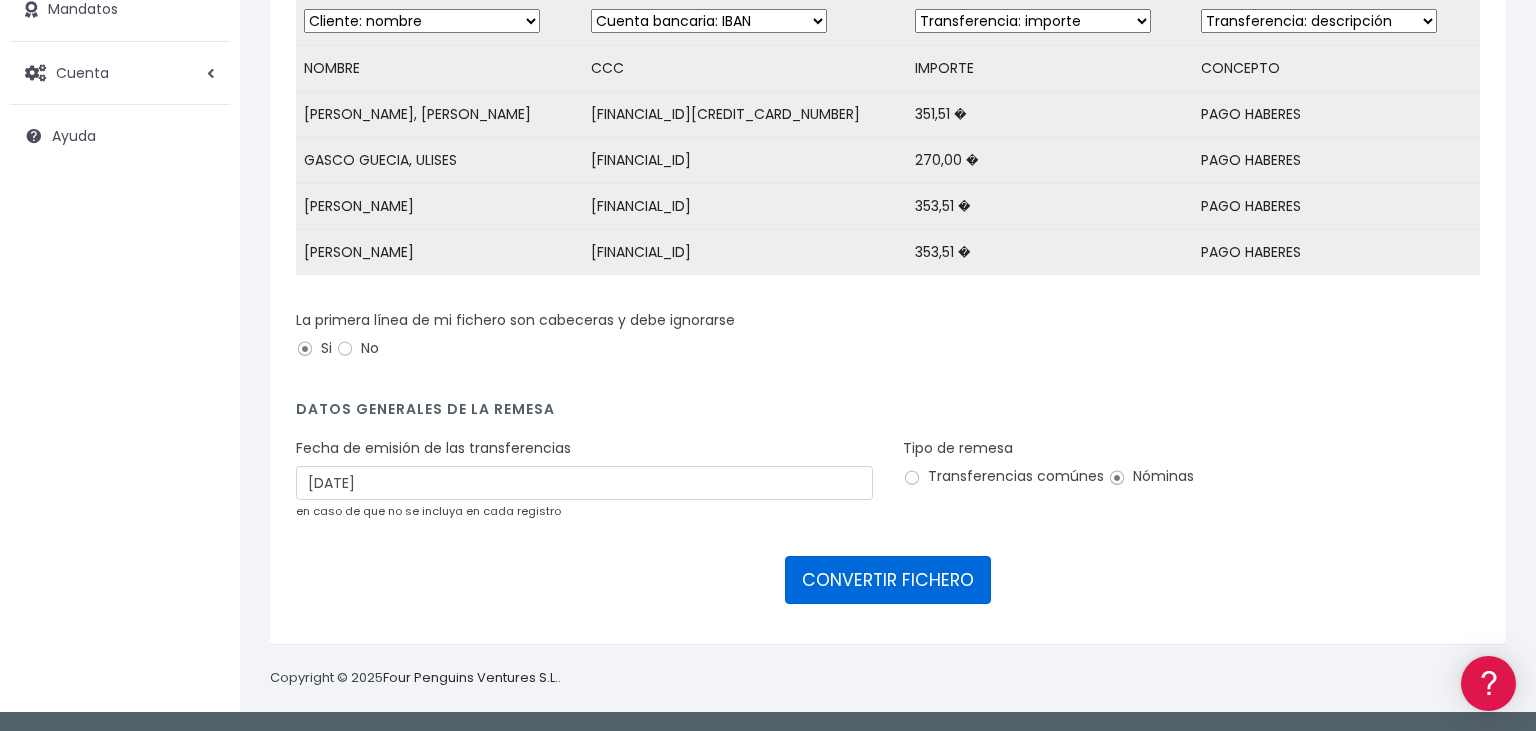 click on "CONVERTIR FICHERO" at bounding box center [888, 580] 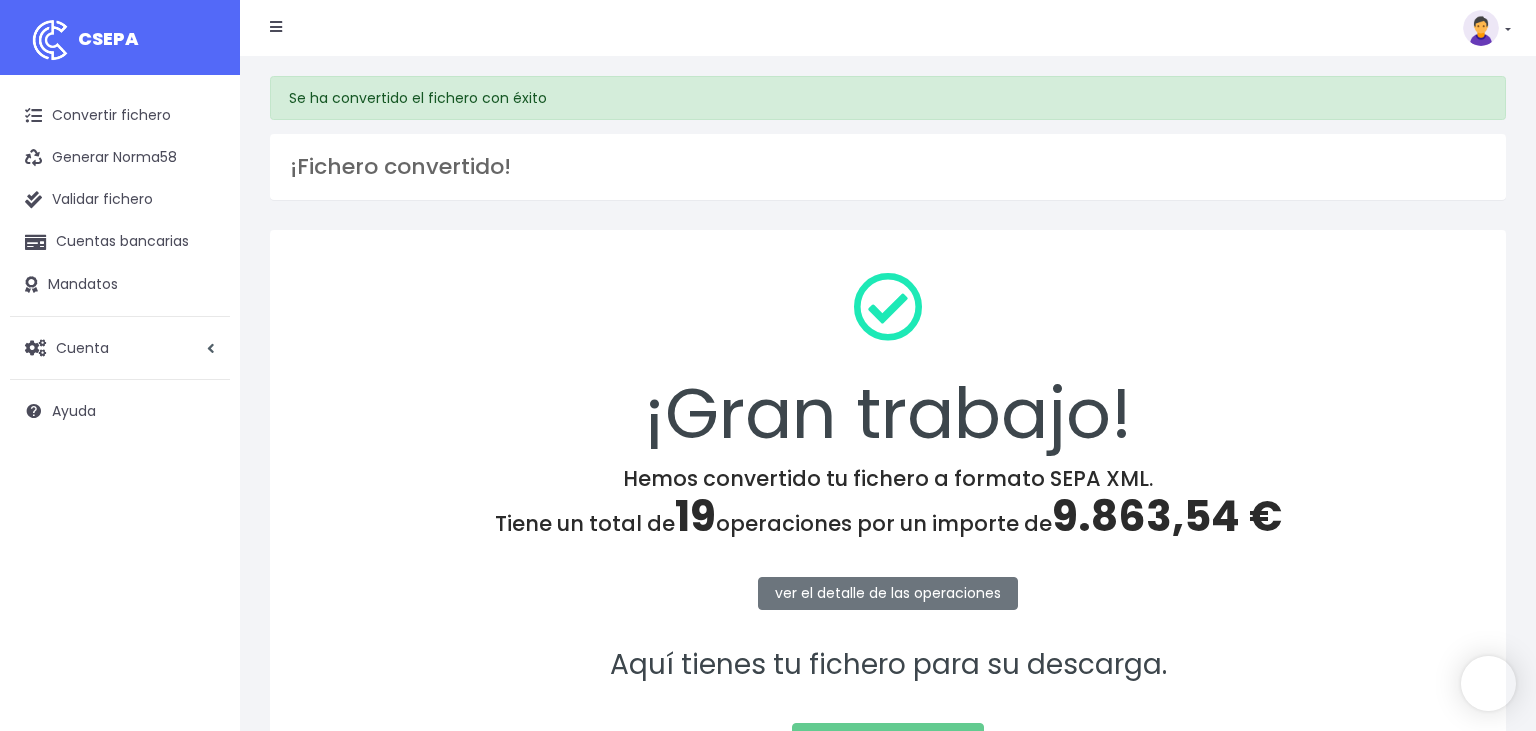 scroll, scrollTop: 0, scrollLeft: 0, axis: both 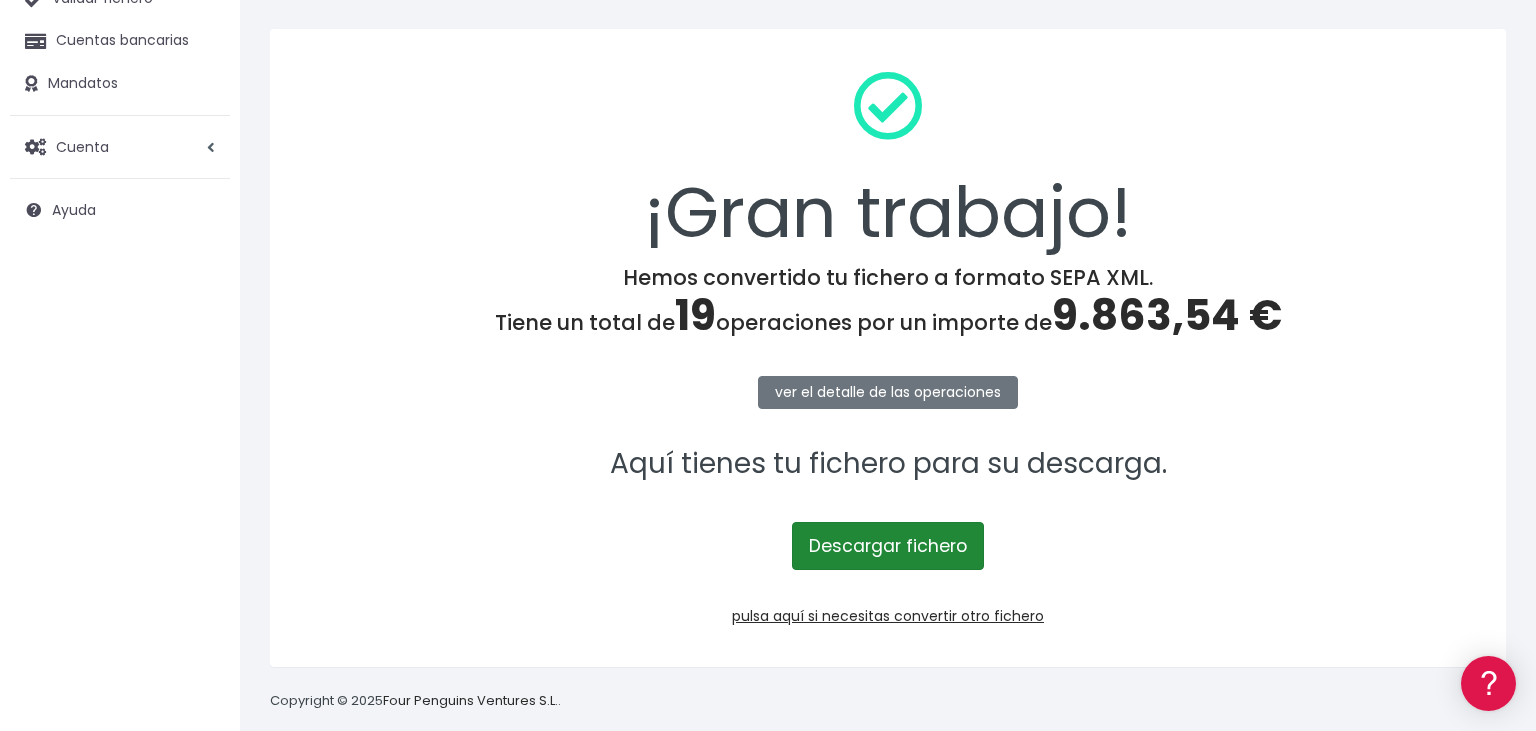 click on "Descargar fichero" at bounding box center [888, 546] 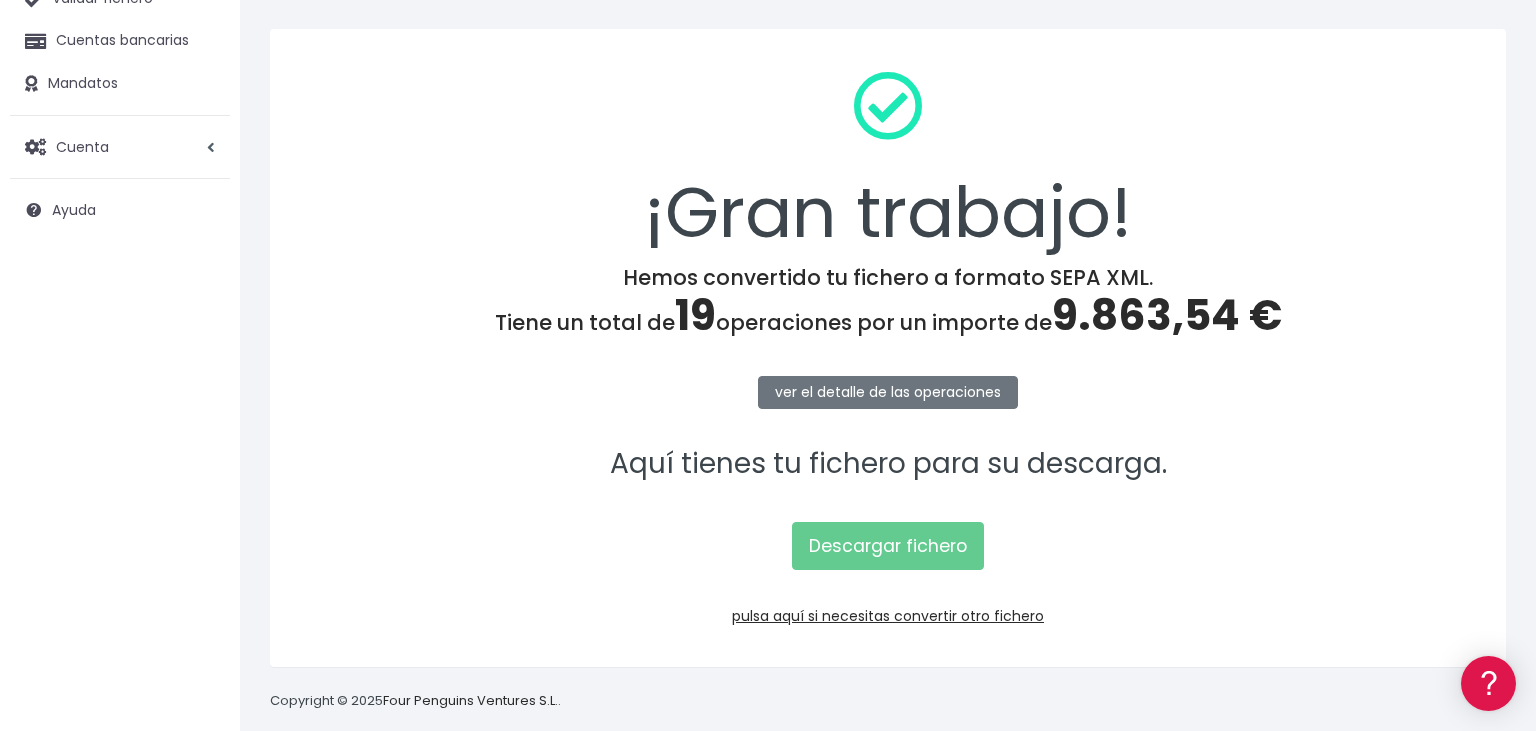click on "¡Gran trabajo!
Hemos convertido tu fichero a formato SEPA XML.
Tiene un total de  19  operaciones por un importe de  9.863,54 €
ver el detalle de las operaciones
Operaciones
×
Cerrar
Aquí tienes tu fichero para su descarga.
Descargar fichero
pulsa aquí si necesitas convertir otro fichero" at bounding box center [888, 348] 